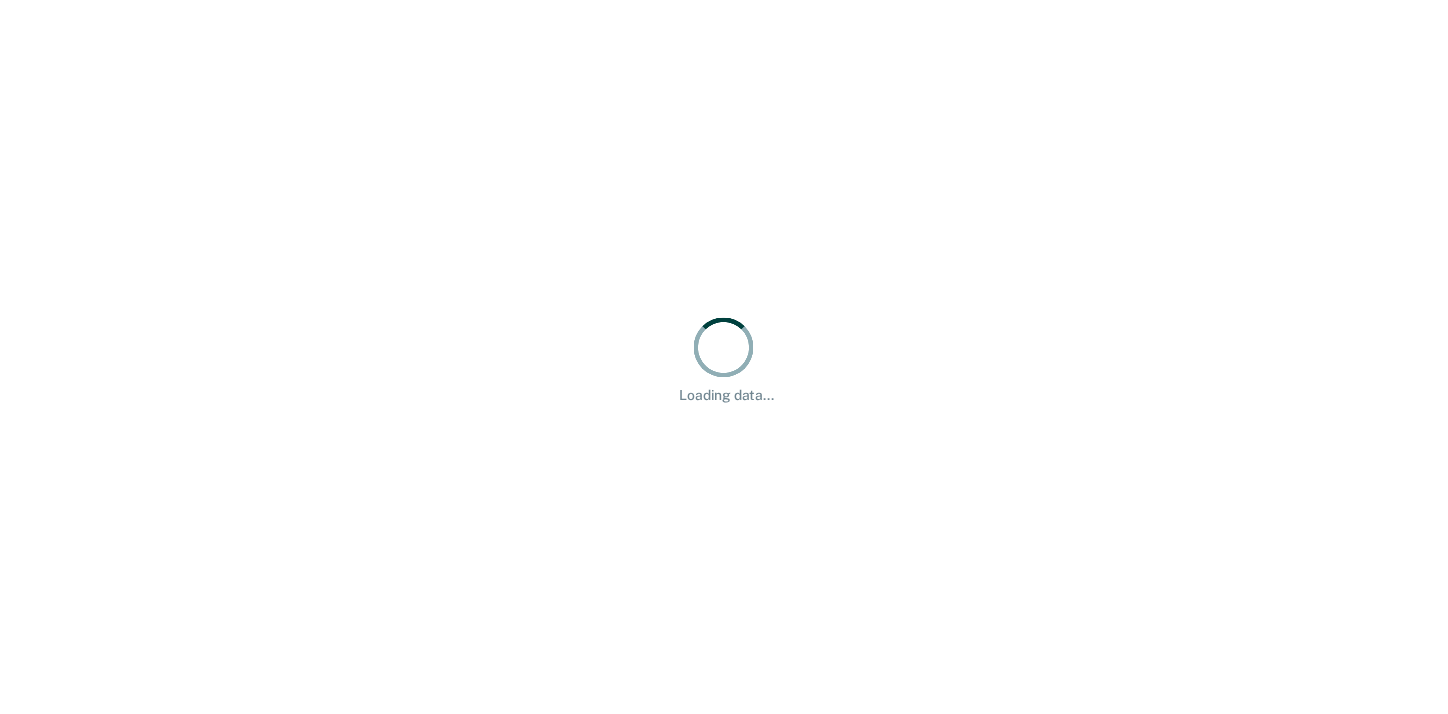 scroll, scrollTop: 0, scrollLeft: 0, axis: both 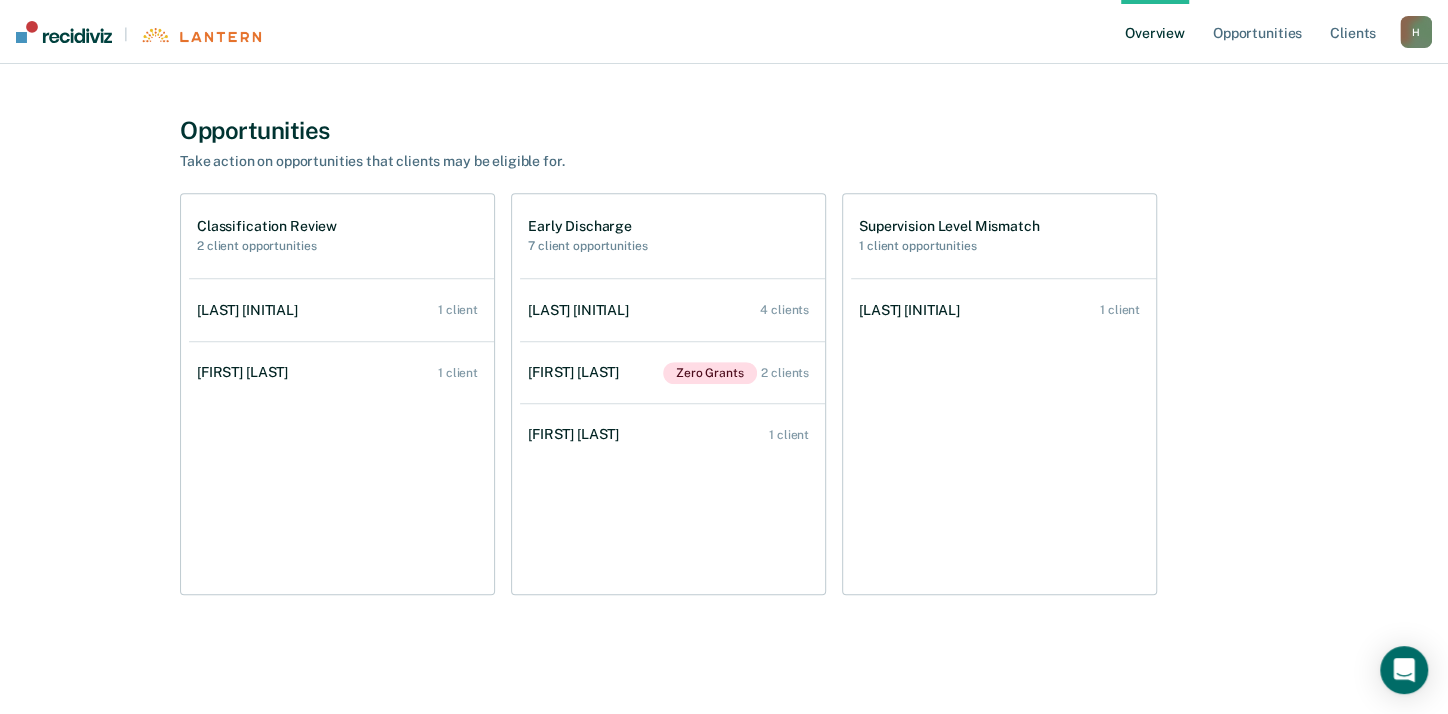 click on "[LAST] [INITIAL]" at bounding box center [913, 310] 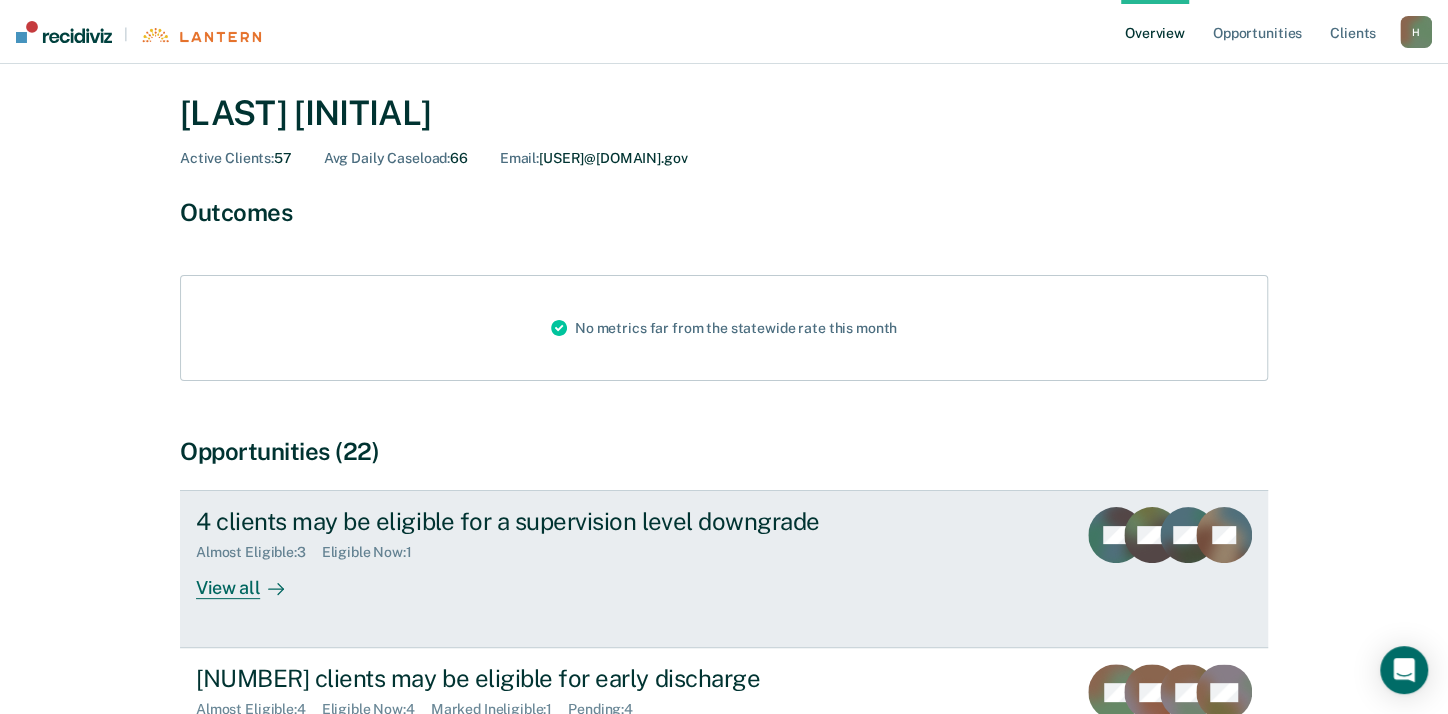 scroll, scrollTop: 199, scrollLeft: 0, axis: vertical 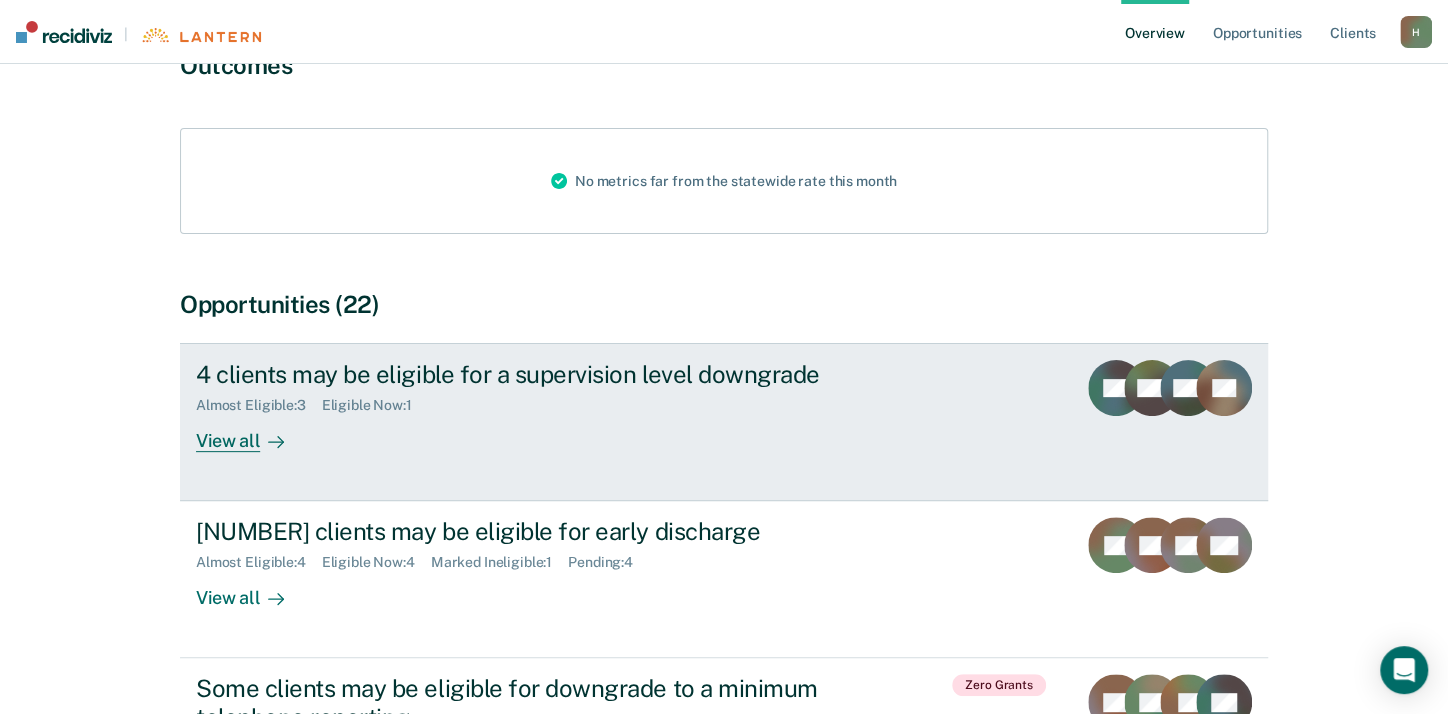 click on "View all" at bounding box center [252, 433] 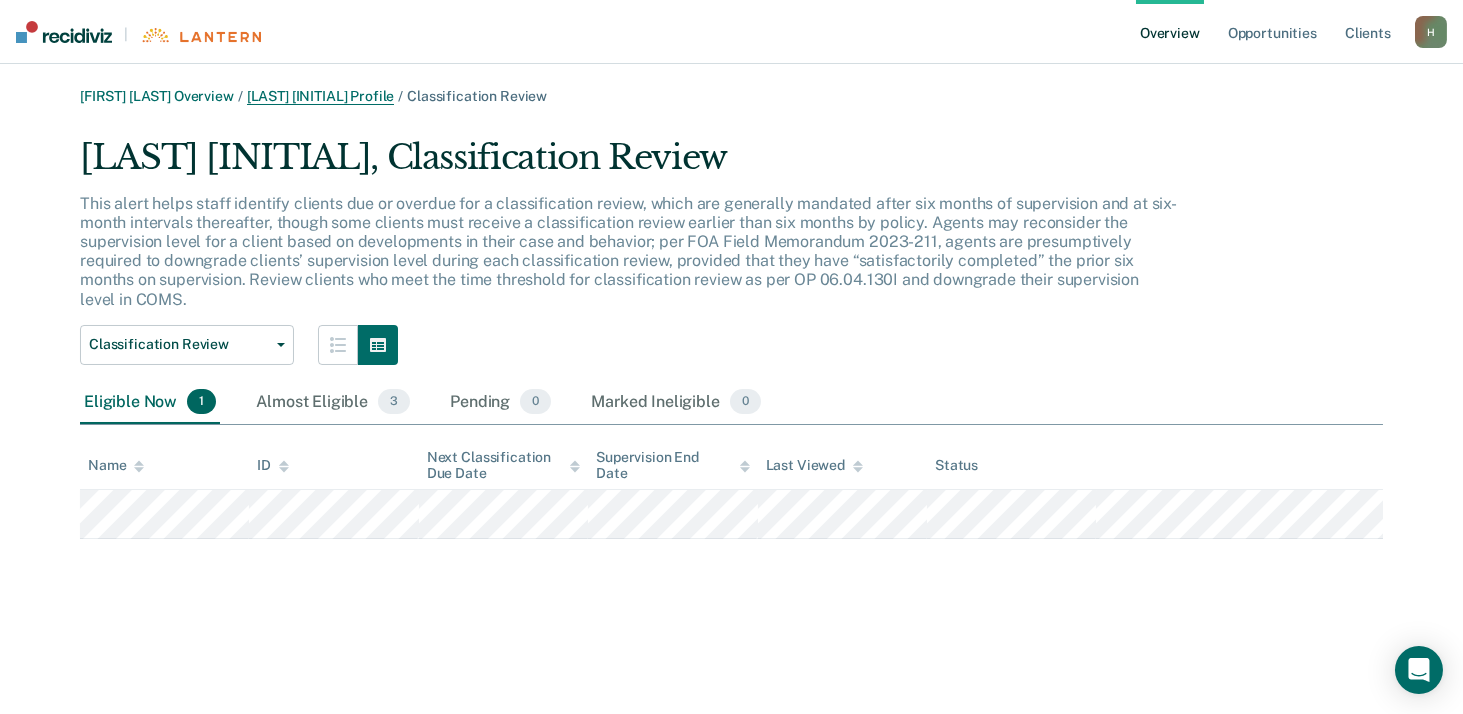 click on "[LAST] [INITIAL] Profile" at bounding box center [321, 96] 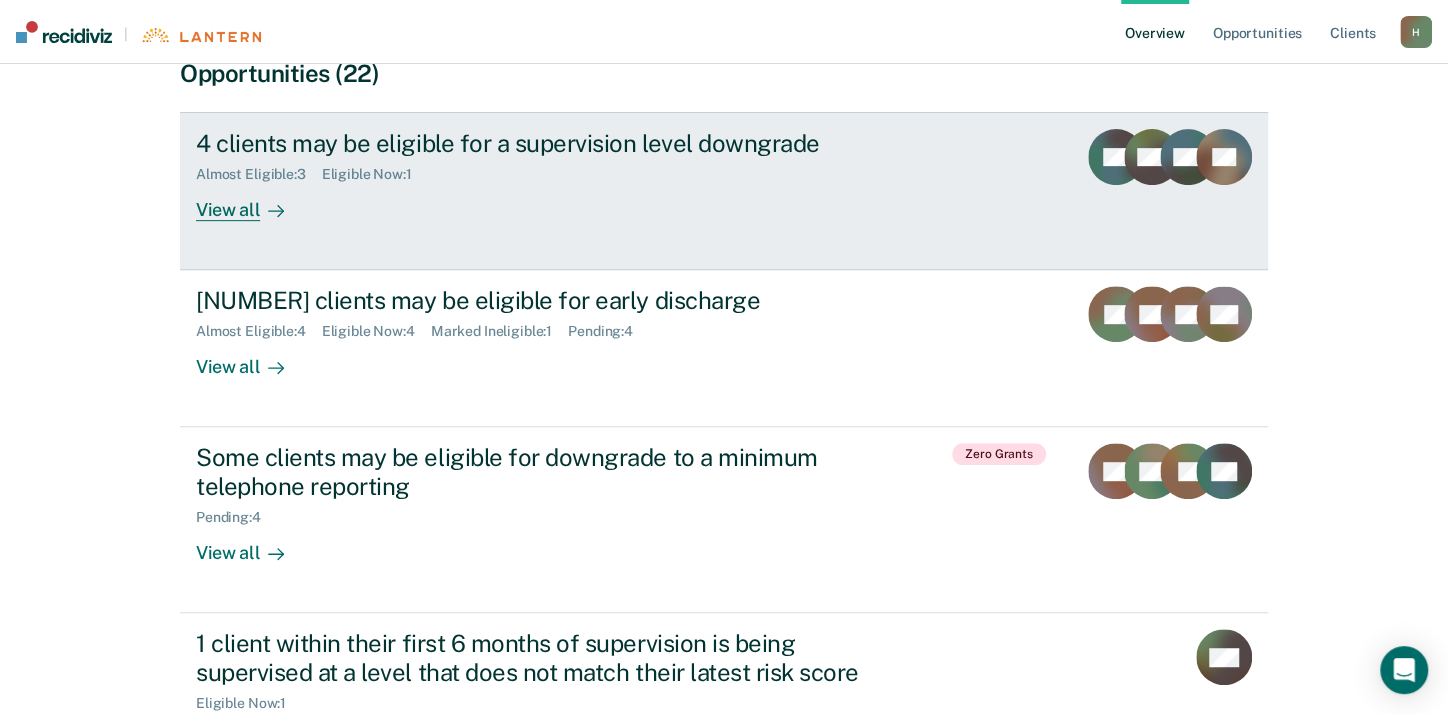 scroll, scrollTop: 499, scrollLeft: 0, axis: vertical 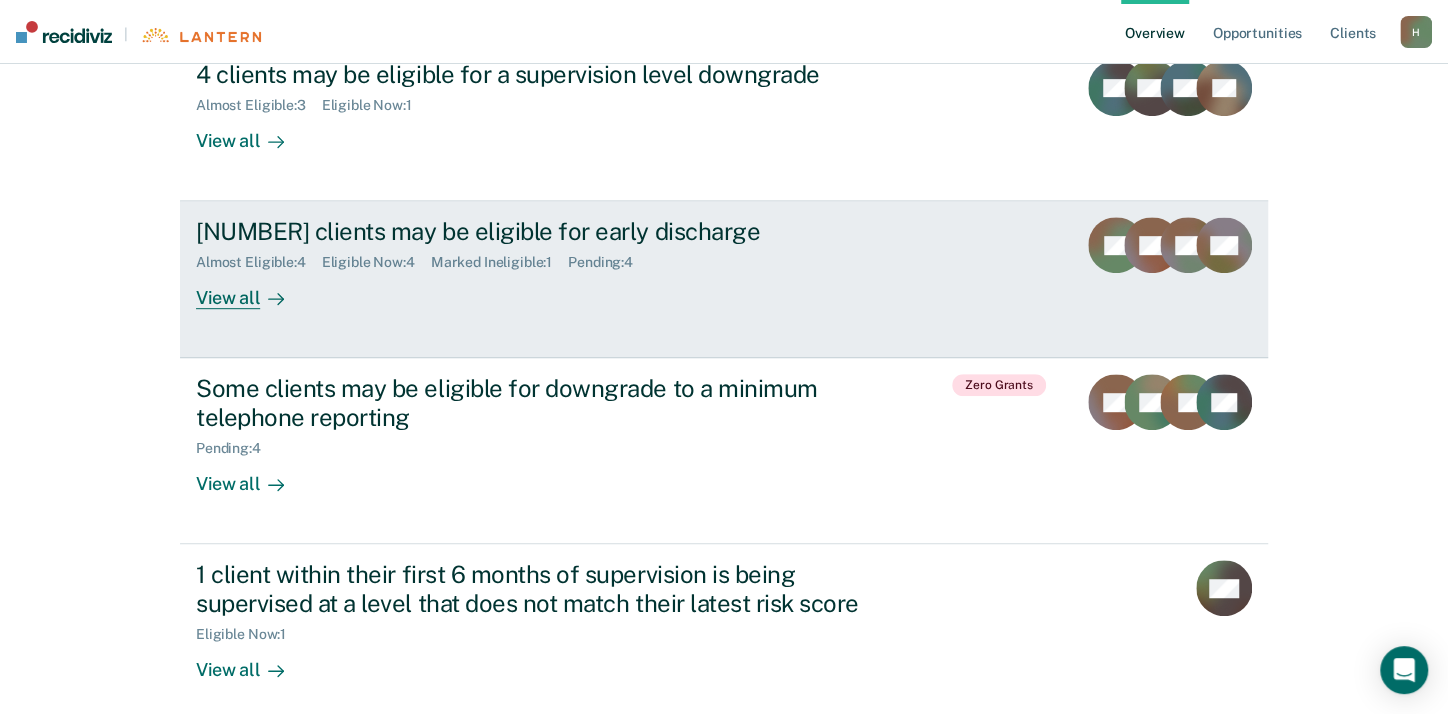 click on "View all" at bounding box center [252, 290] 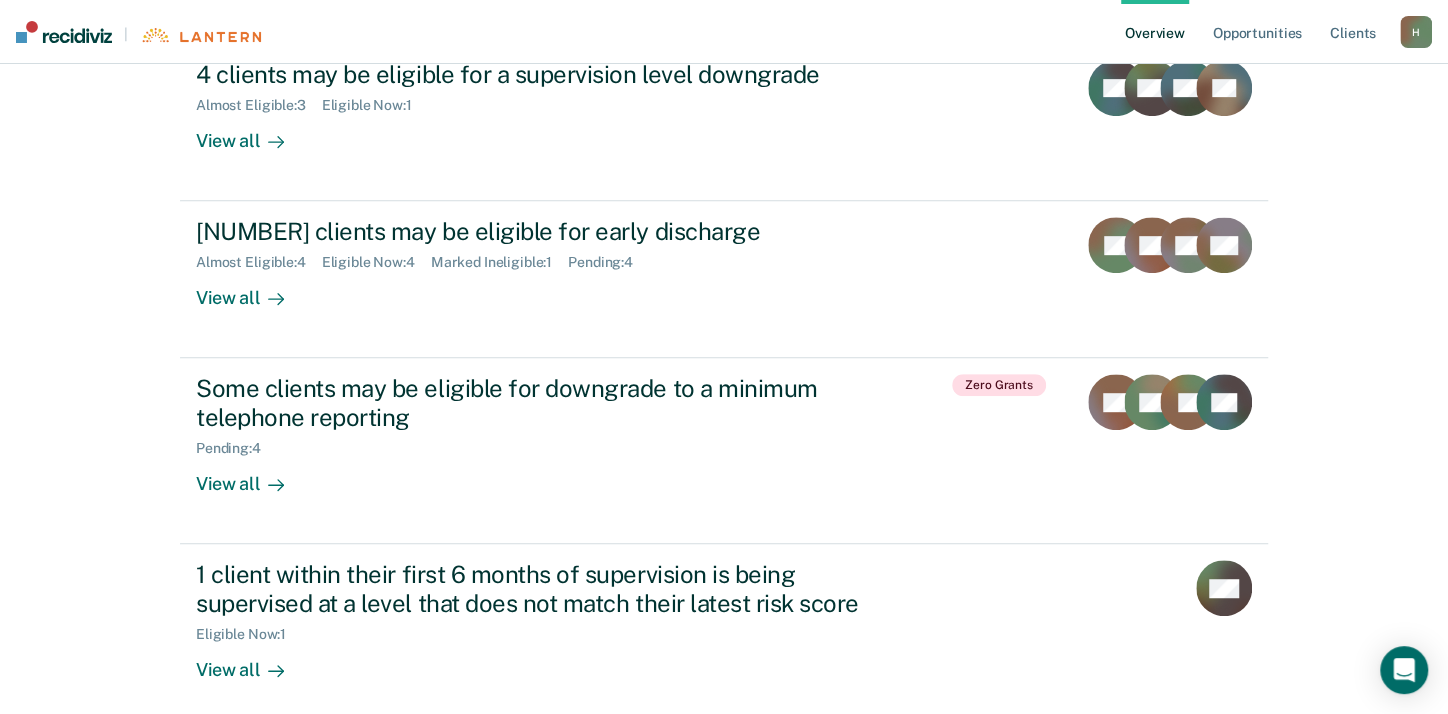 scroll, scrollTop: 0, scrollLeft: 0, axis: both 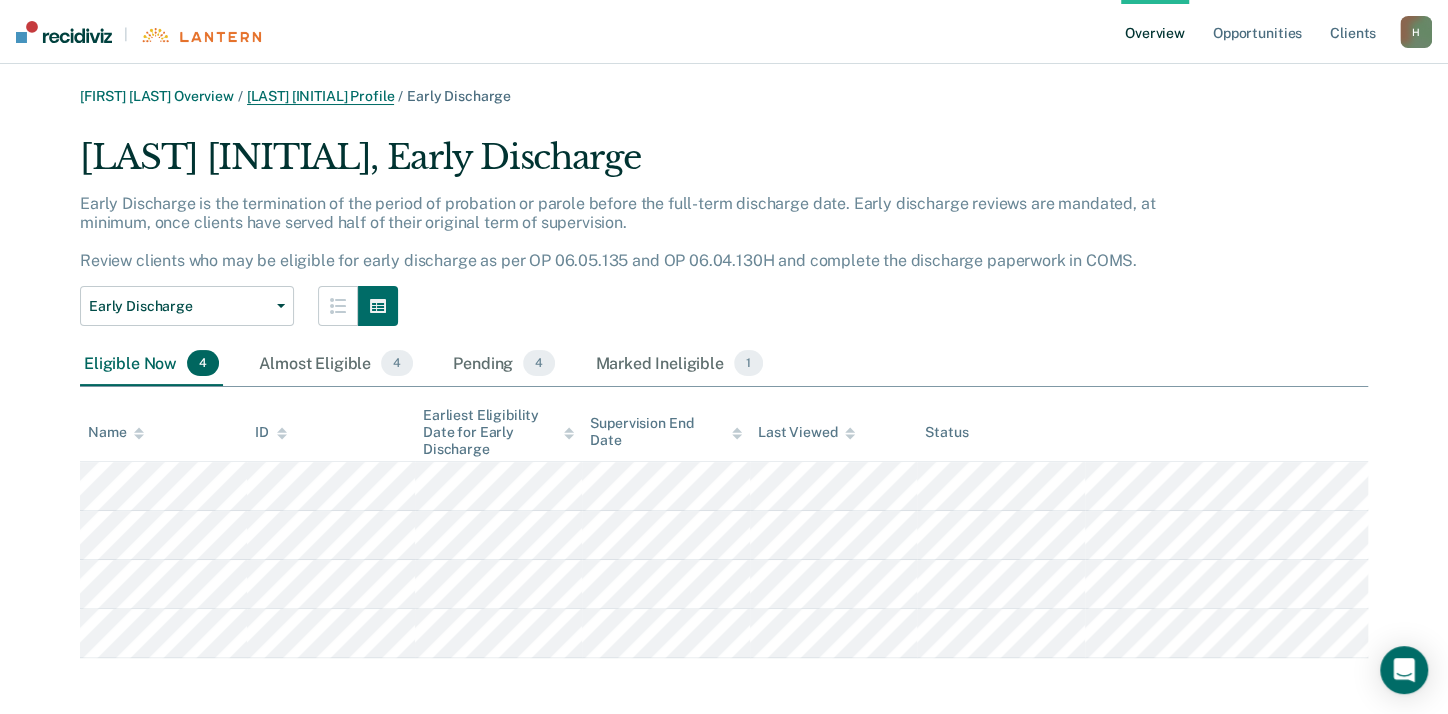click on "[LAST] [INITIAL] Profile" at bounding box center (321, 96) 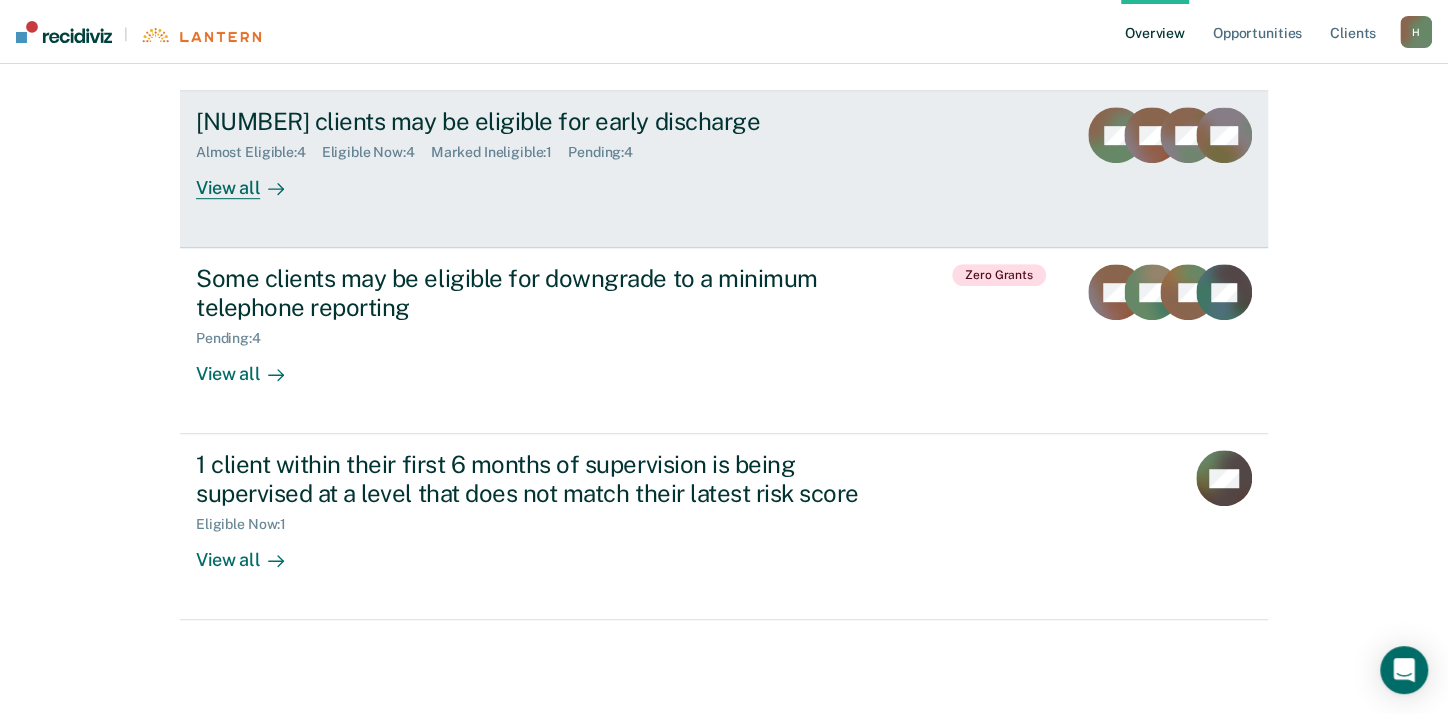 scroll, scrollTop: 617, scrollLeft: 0, axis: vertical 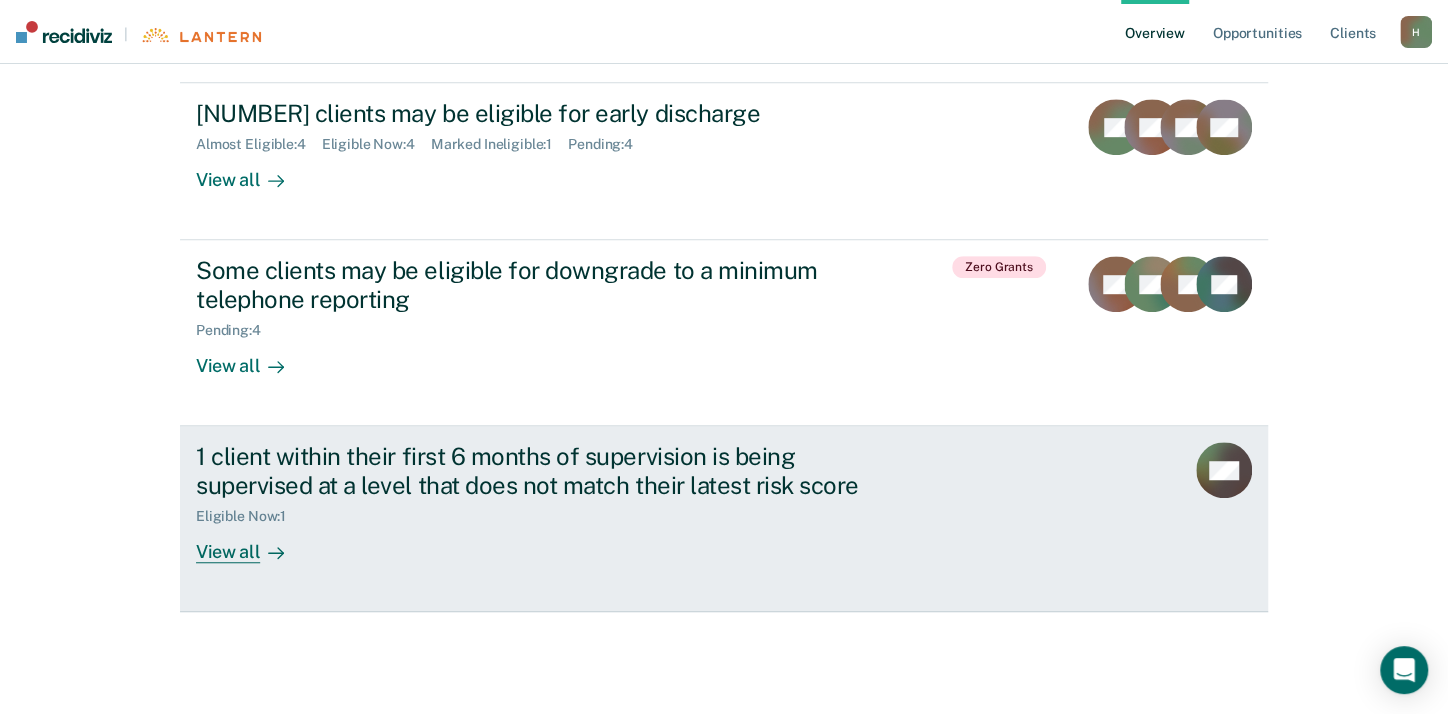 click on "View all" at bounding box center [252, 544] 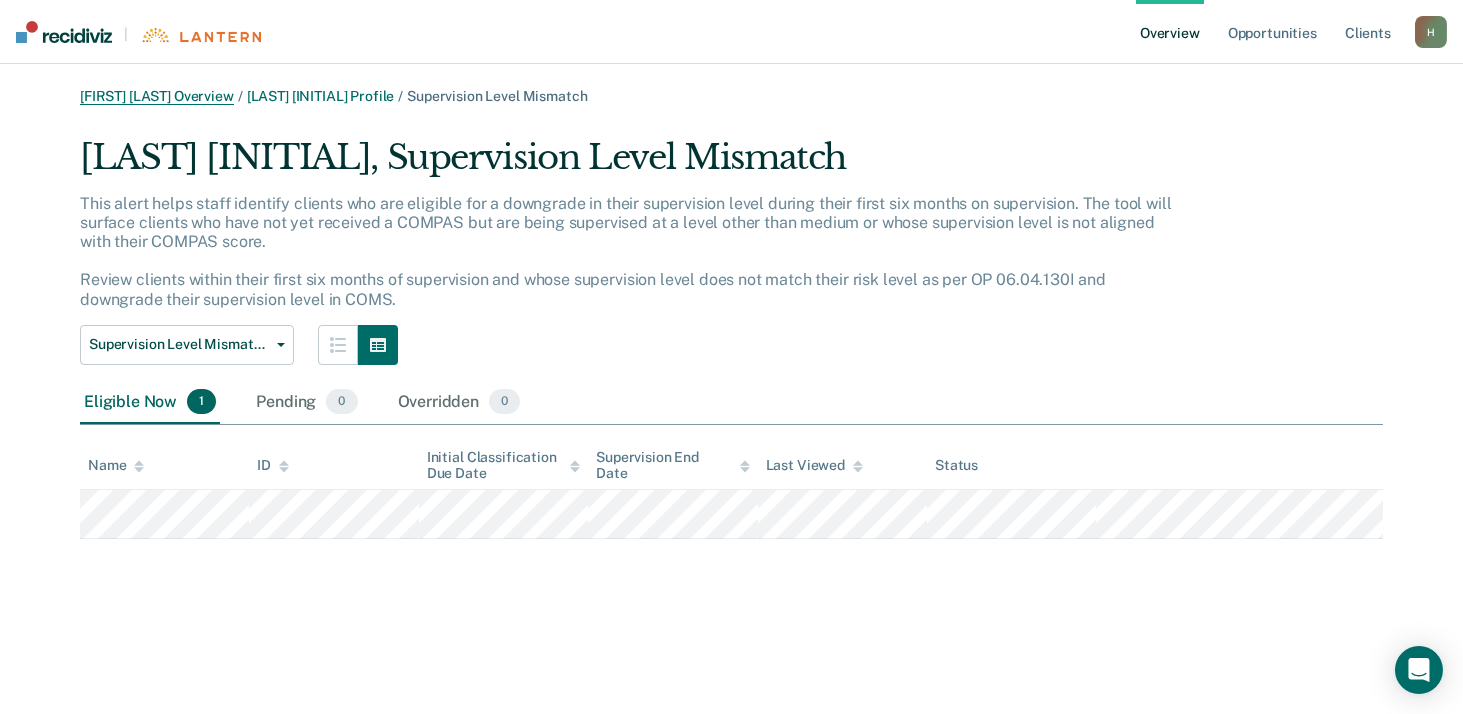 click on "[FIRST] [LAST] Overview" at bounding box center (157, 96) 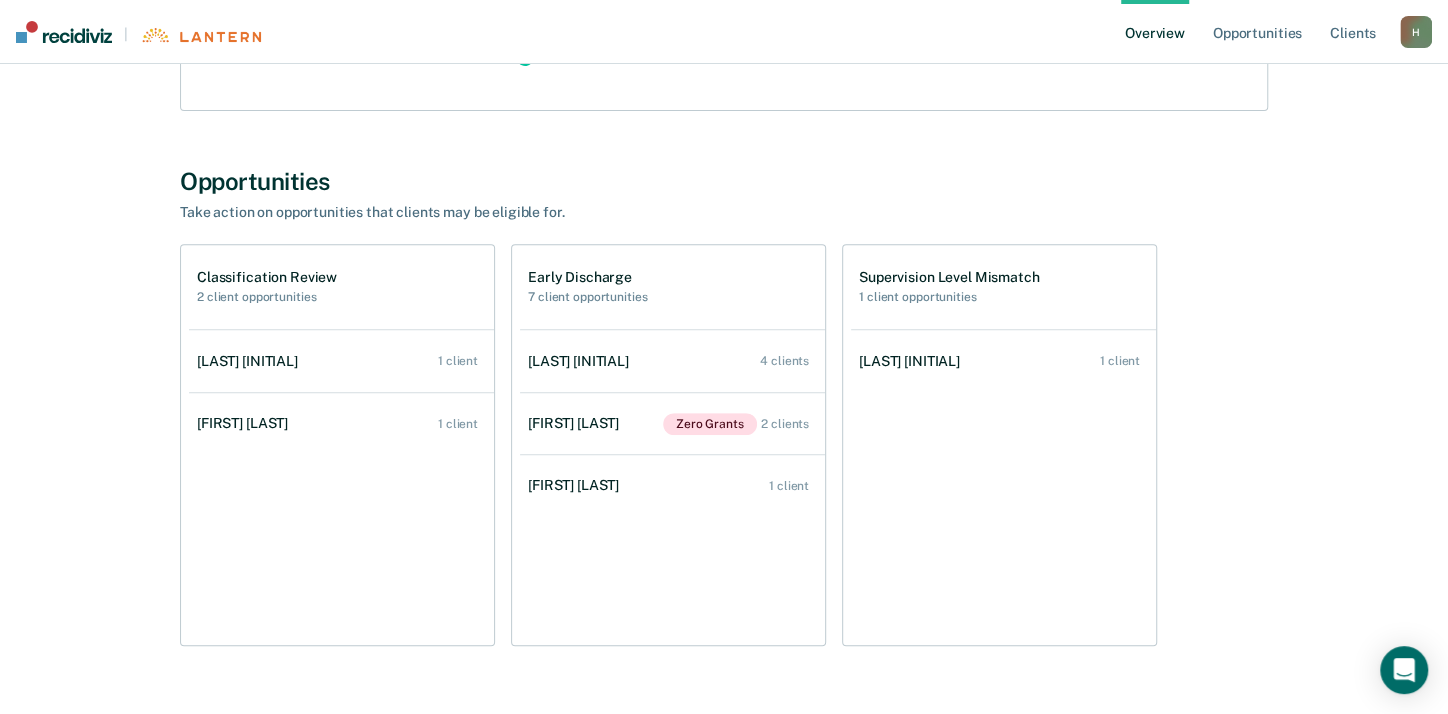 scroll, scrollTop: 399, scrollLeft: 0, axis: vertical 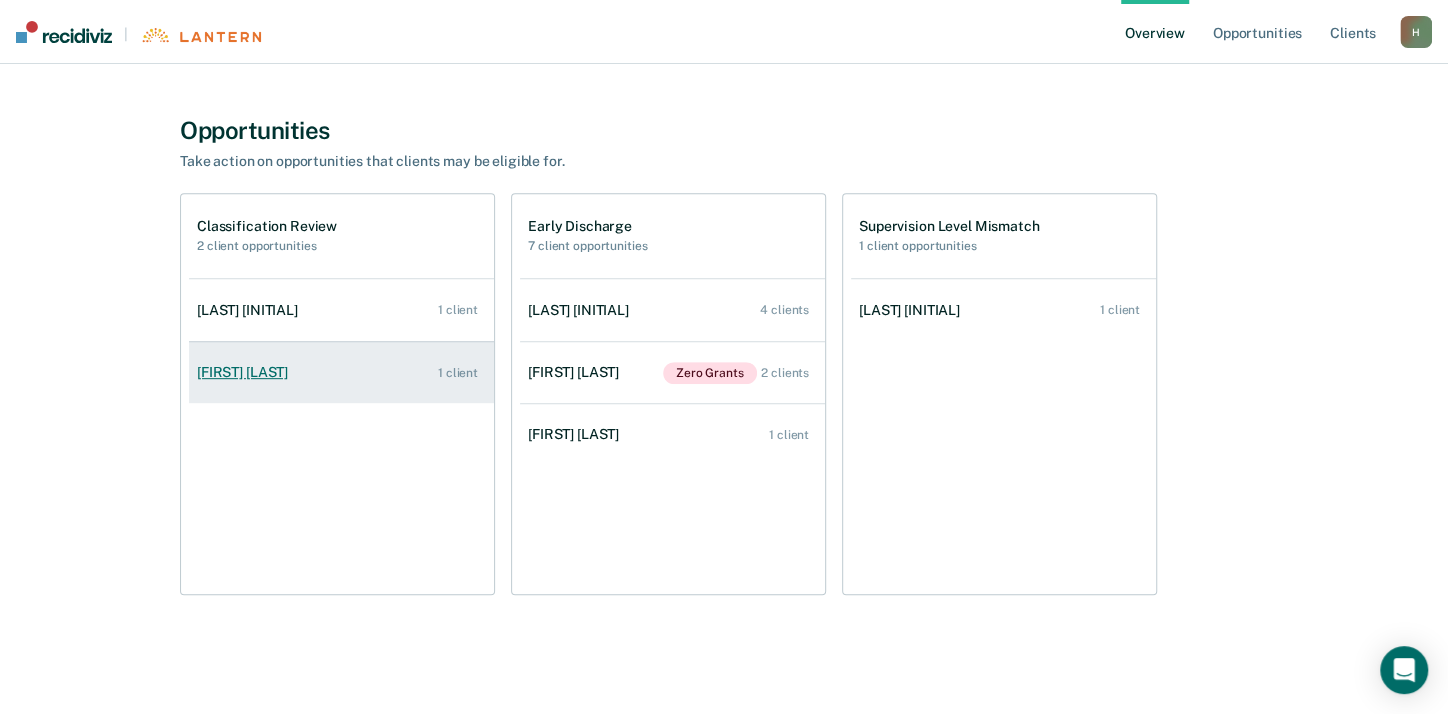 click on "[FIRST] [LAST]" at bounding box center (246, 372) 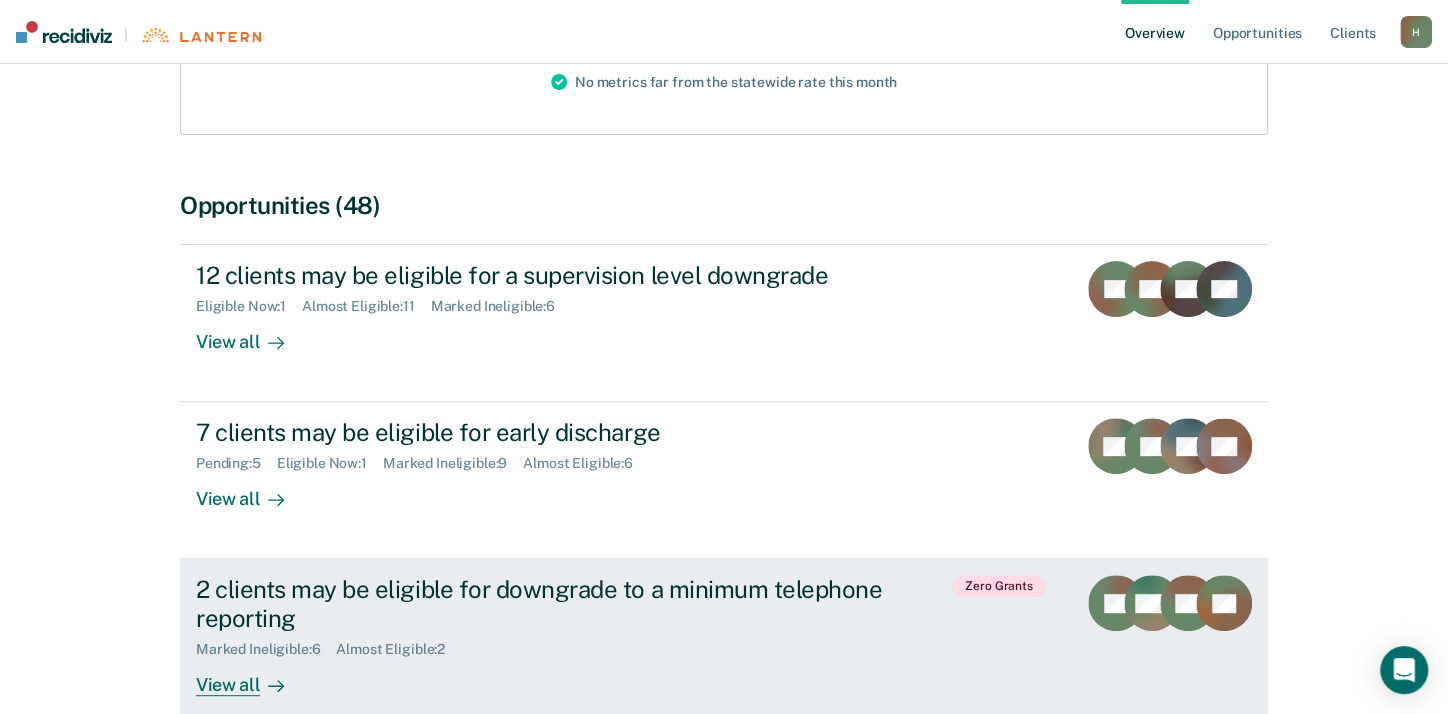 scroll, scrollTop: 300, scrollLeft: 0, axis: vertical 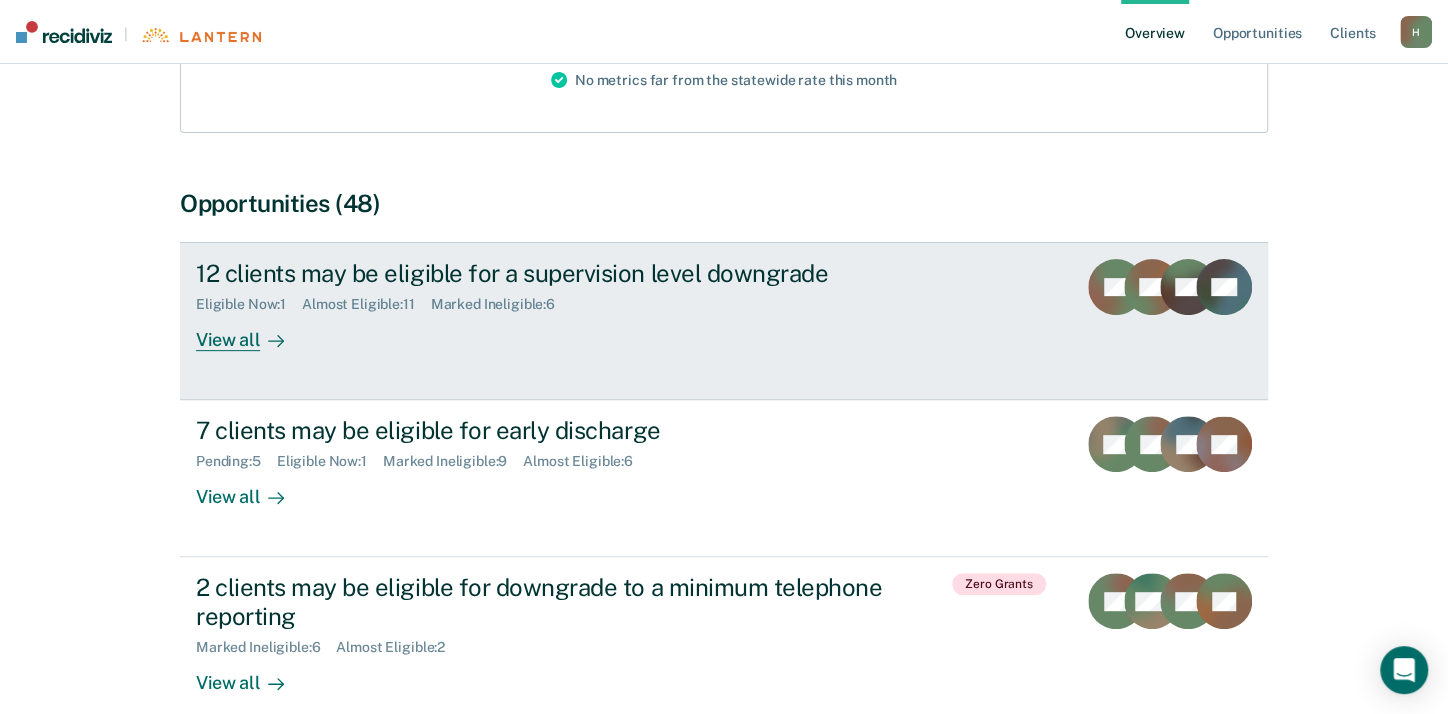 click on "View all" at bounding box center [252, 332] 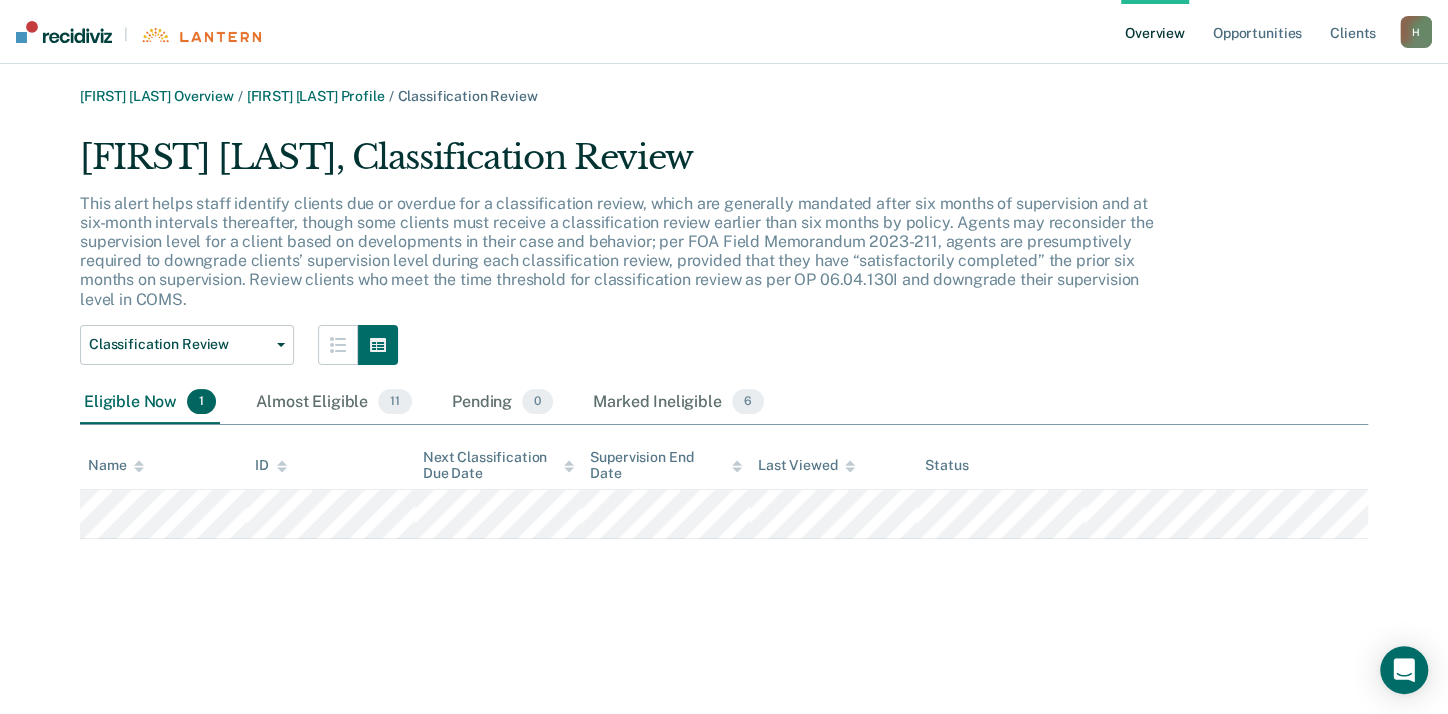 scroll, scrollTop: 0, scrollLeft: 0, axis: both 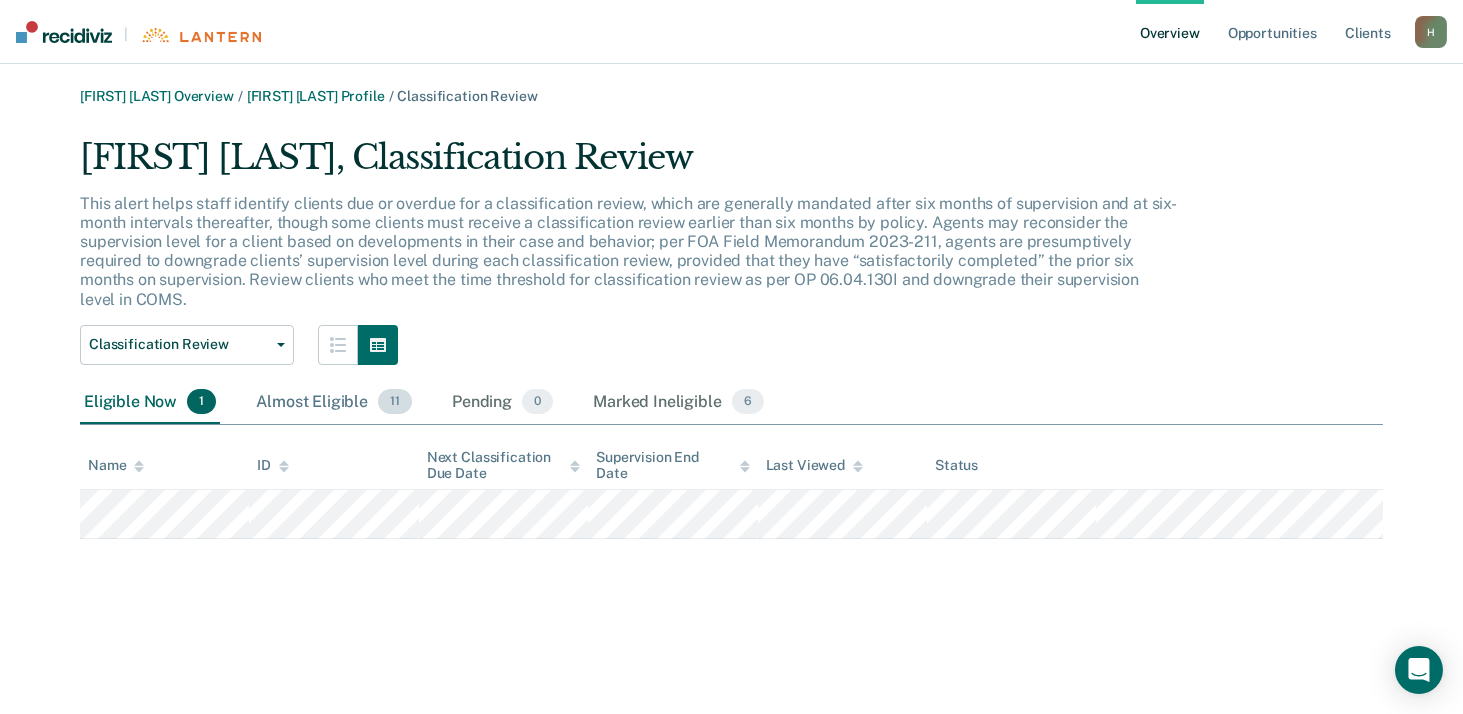 click on "Almost Eligible 11" at bounding box center (334, 403) 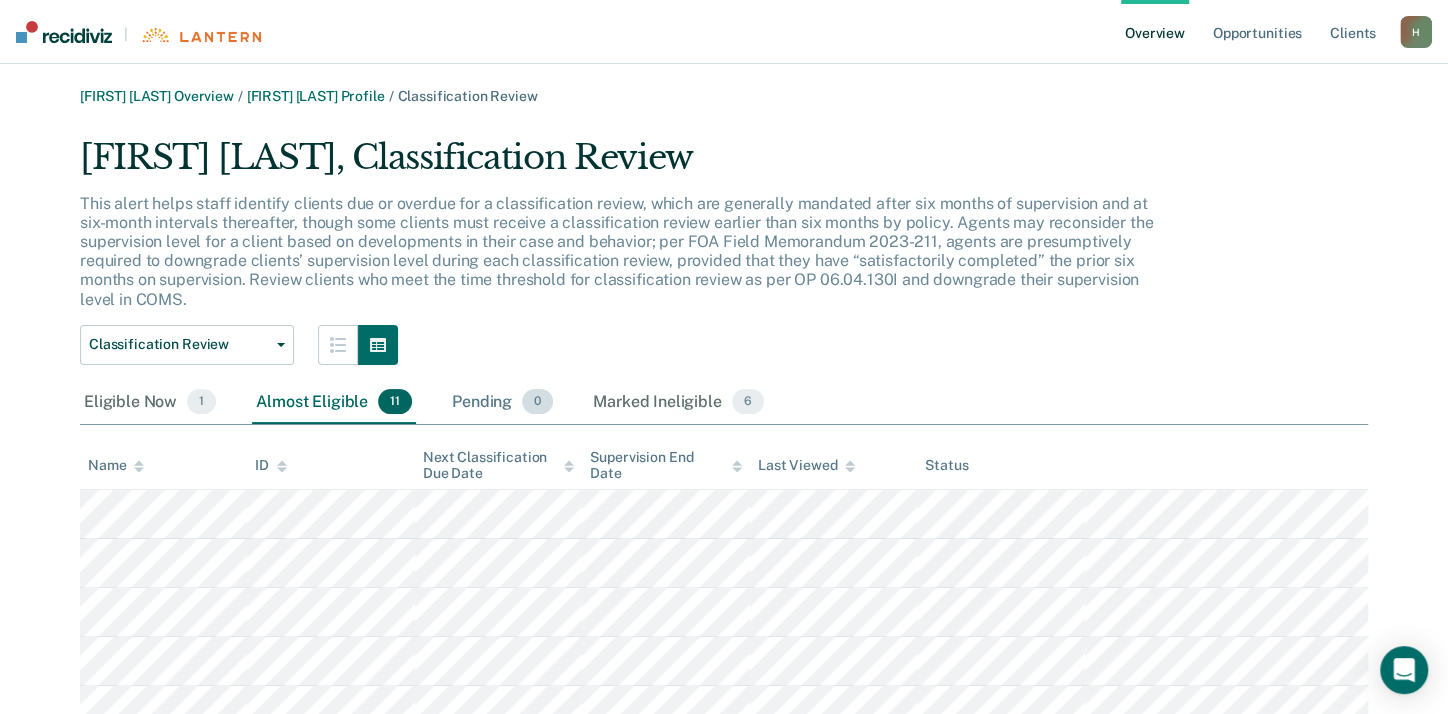 click on "Pending 0" at bounding box center [502, 403] 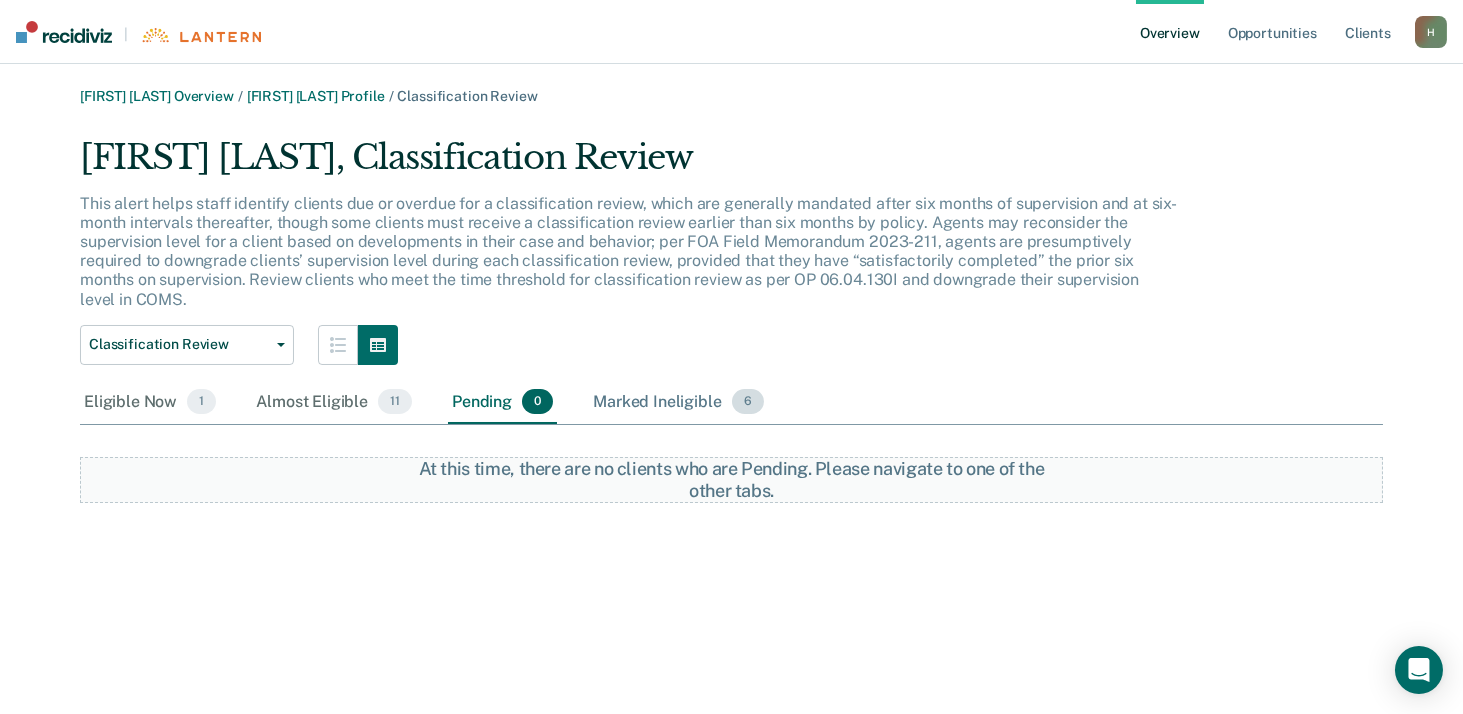 click on "Marked Ineligible 6" at bounding box center [678, 403] 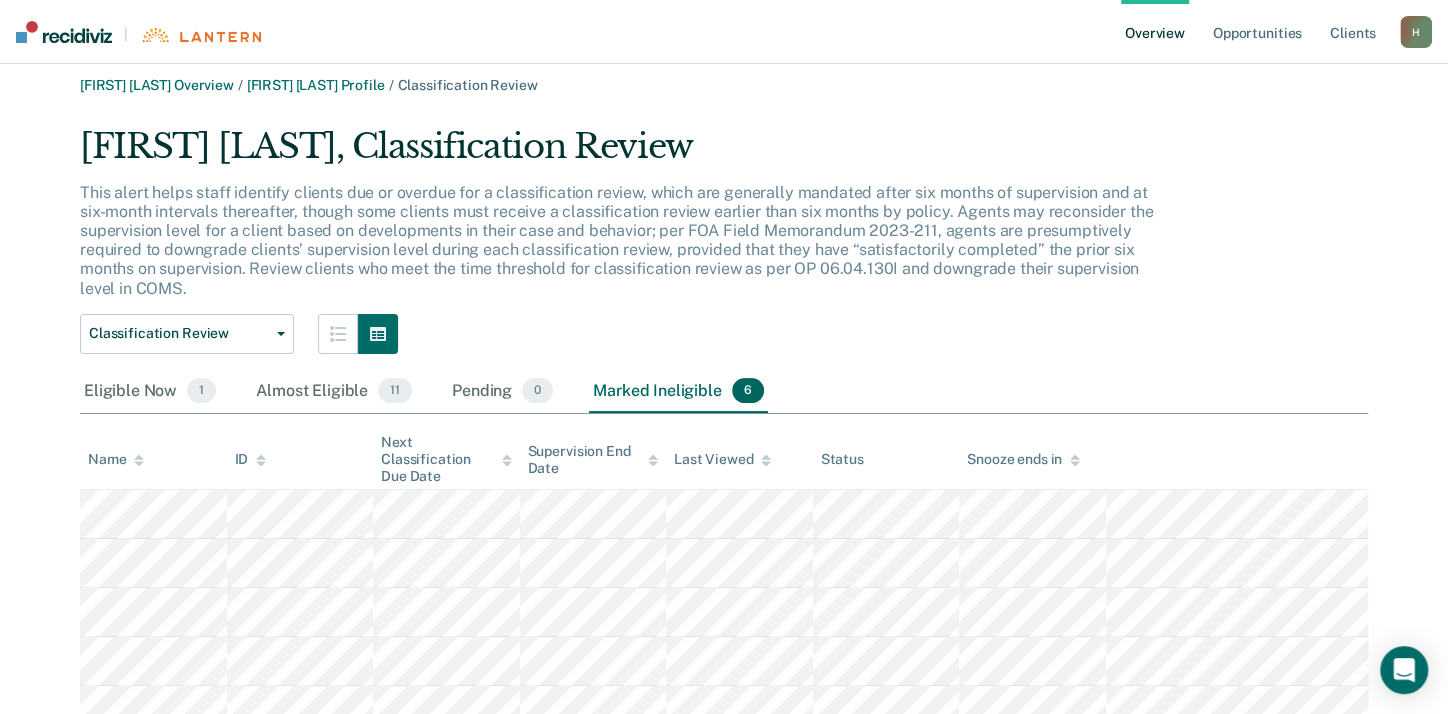 scroll, scrollTop: 0, scrollLeft: 0, axis: both 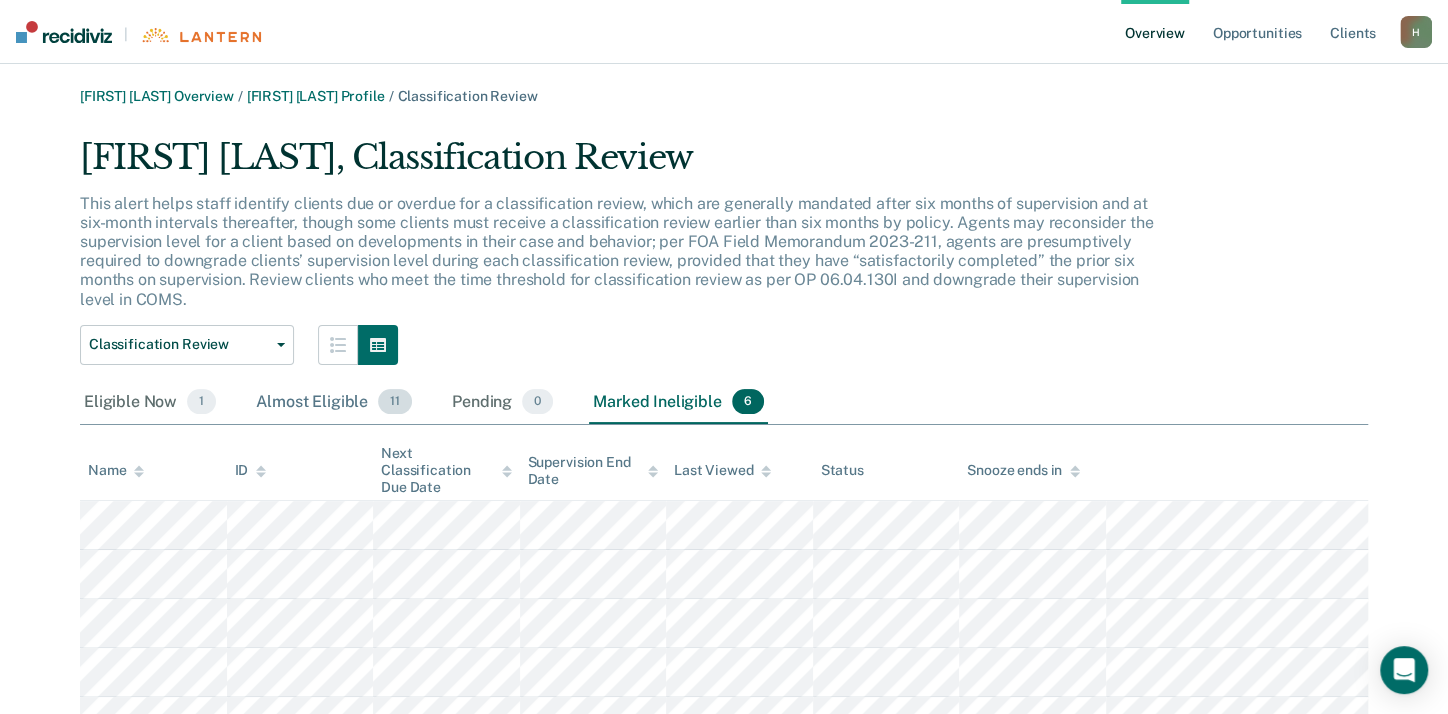 click on "Almost Eligible 11" at bounding box center [334, 403] 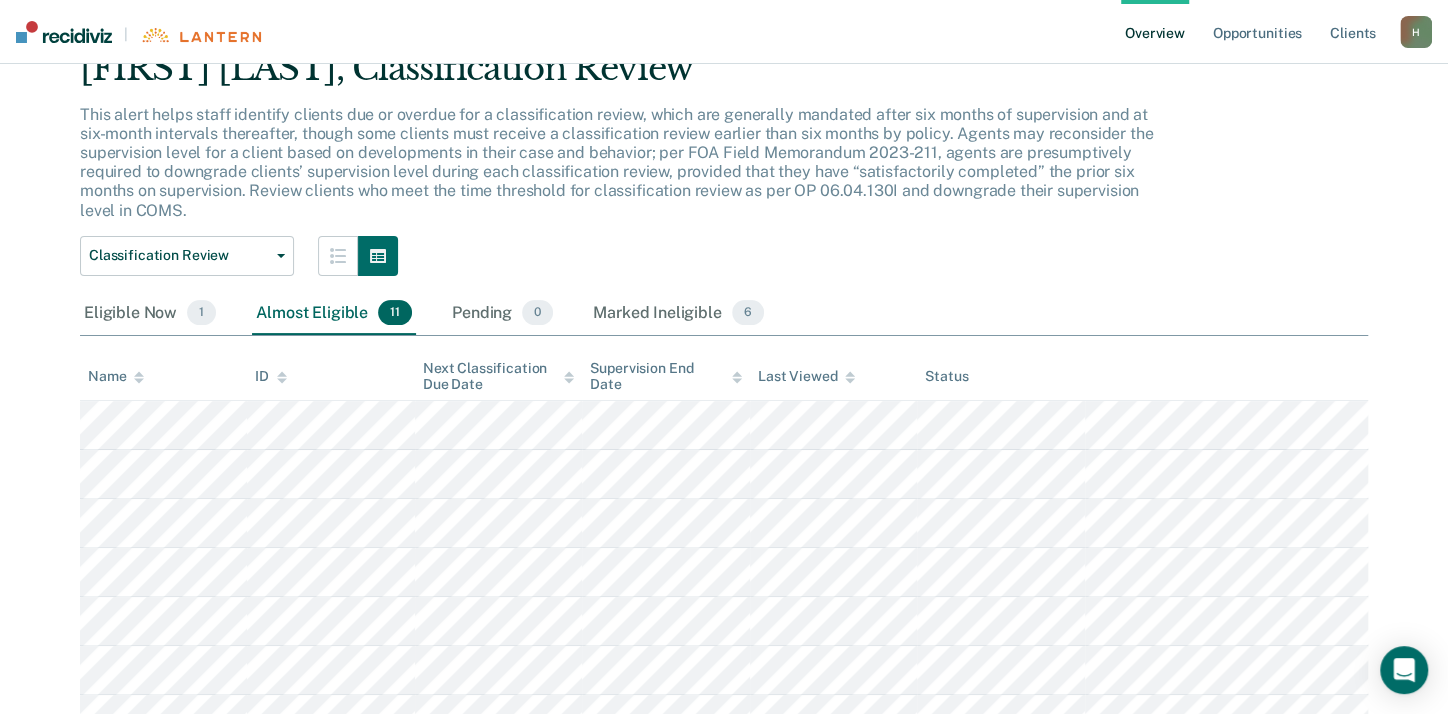 scroll, scrollTop: 0, scrollLeft: 0, axis: both 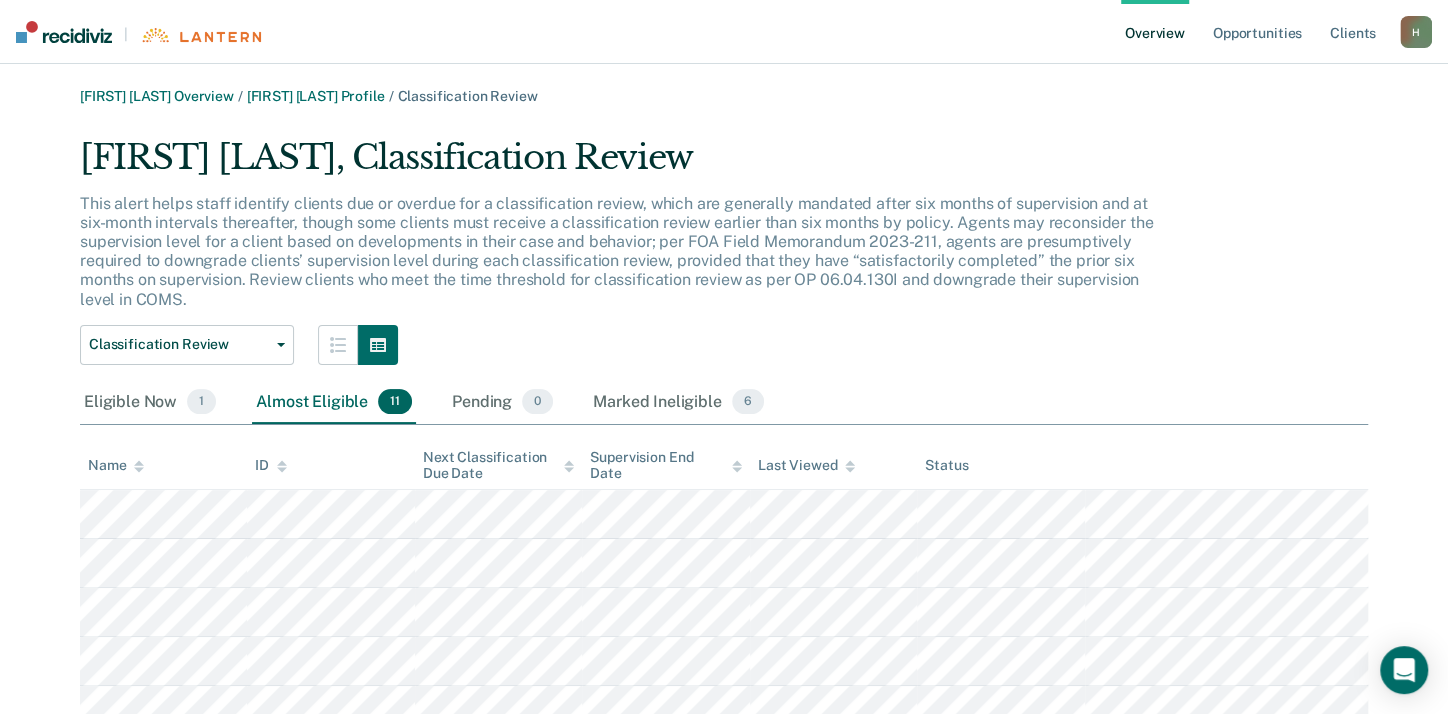 click on "[FIRST] [LAST] Overview / [FIRST] [LAST] Profile / Classification Review" at bounding box center [724, 96] 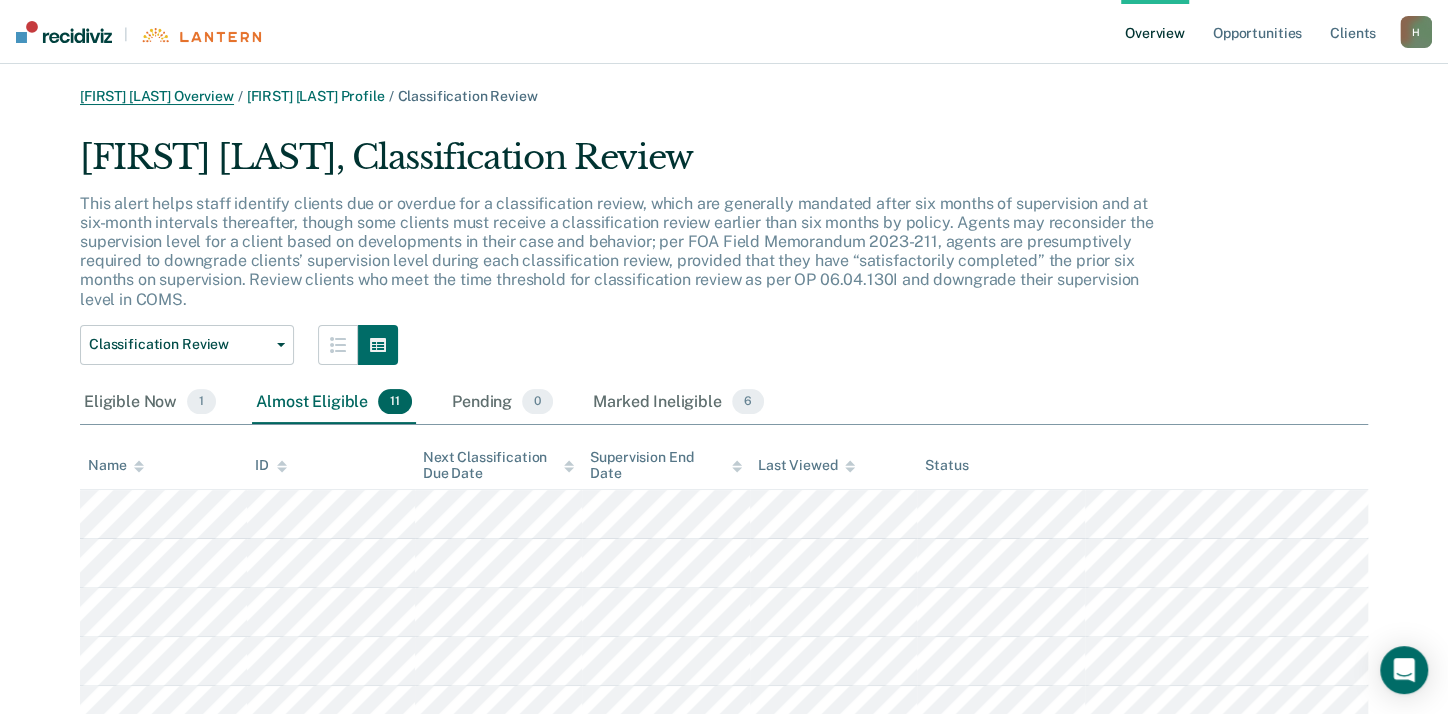 click on "[FIRST] [LAST] Overview" at bounding box center [157, 96] 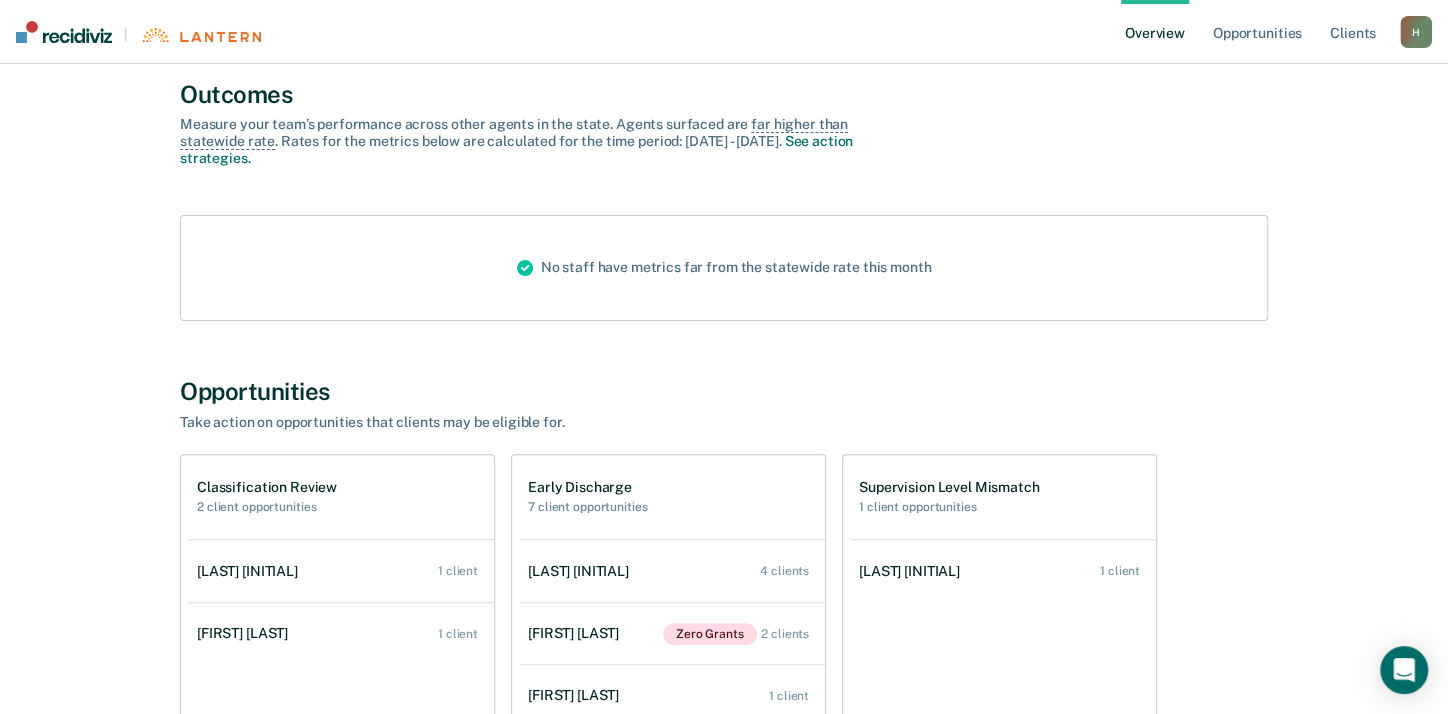 scroll, scrollTop: 300, scrollLeft: 0, axis: vertical 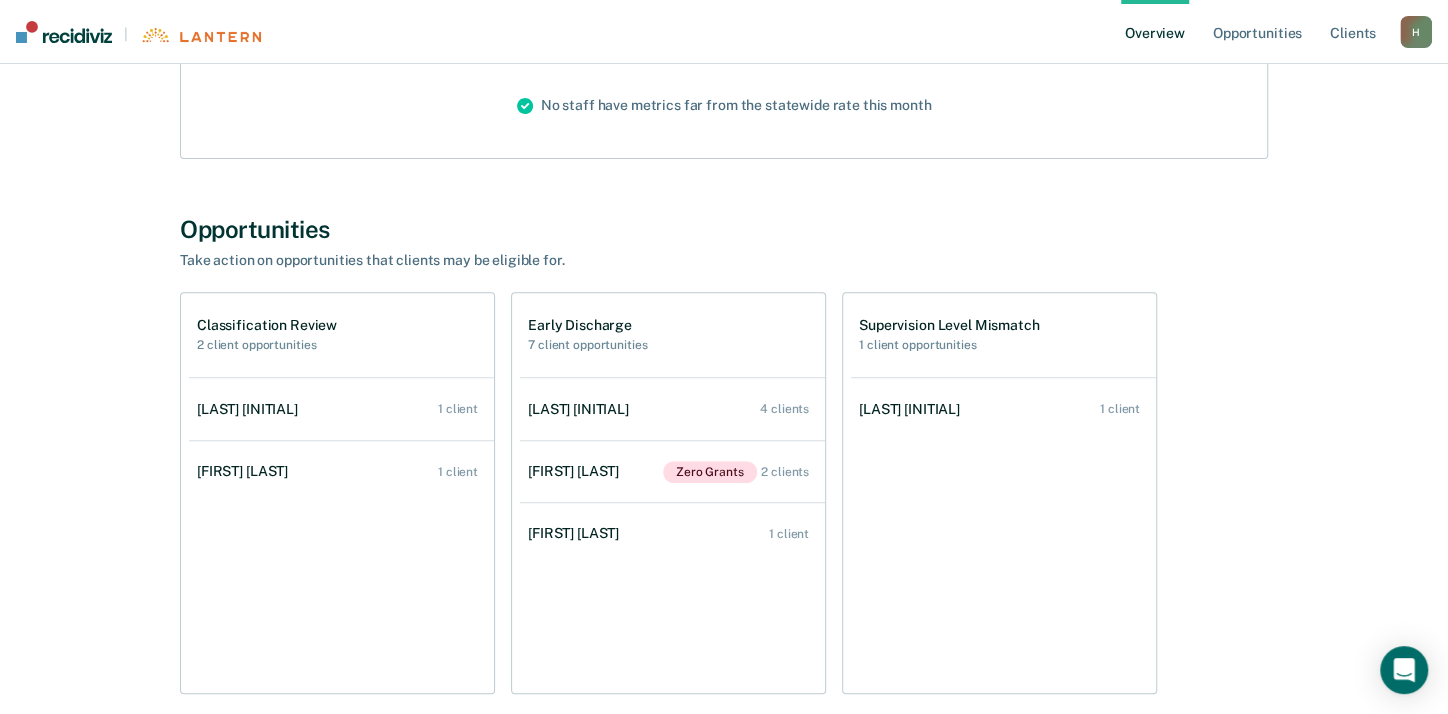 click on "7 client opportunities" at bounding box center (587, 345) 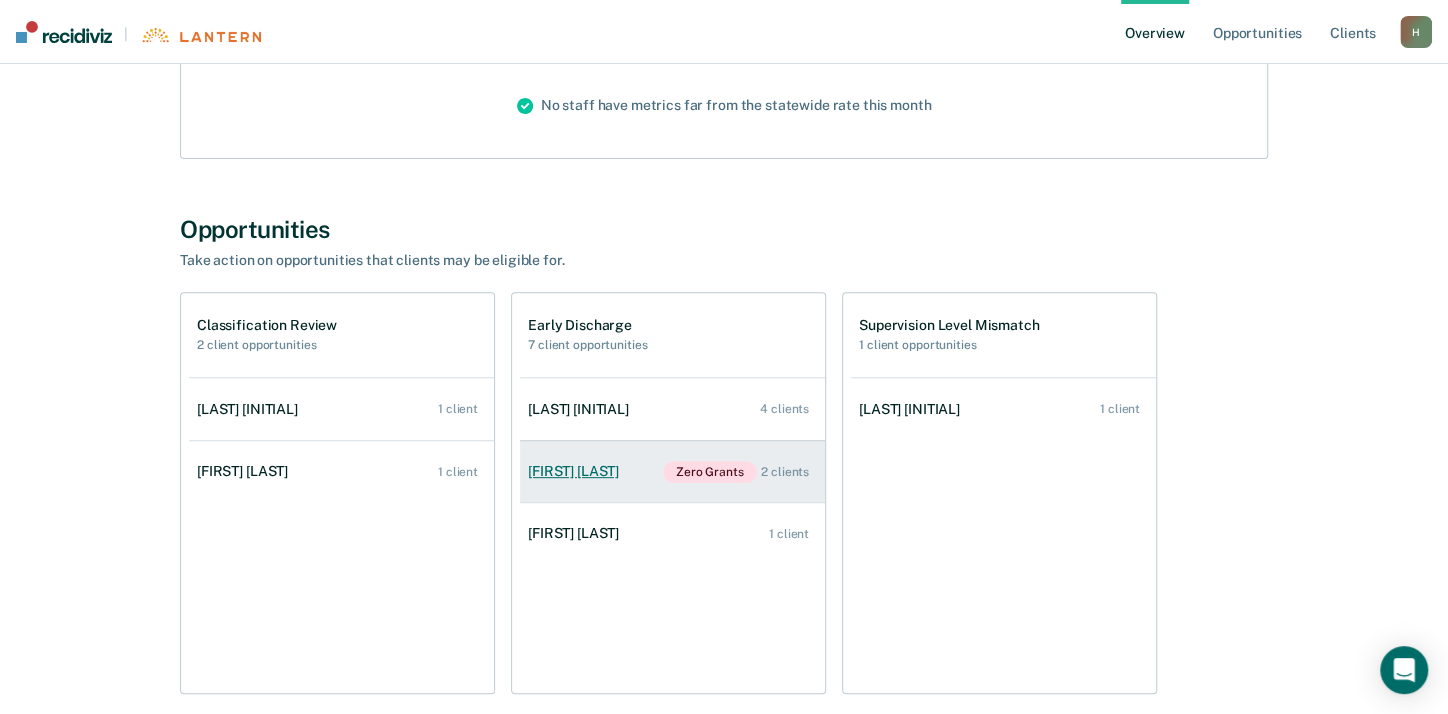 click on "[FIRST] [LAST]" at bounding box center [577, 471] 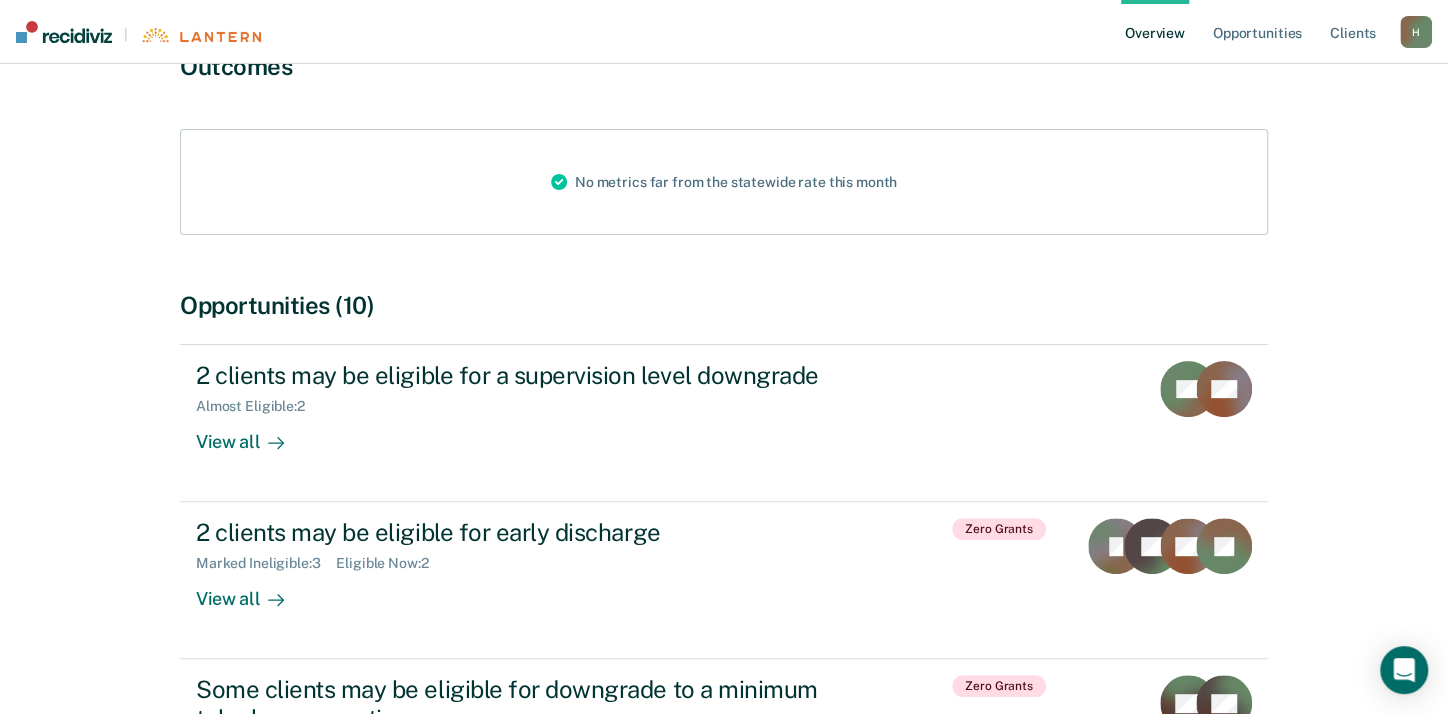 scroll, scrollTop: 199, scrollLeft: 0, axis: vertical 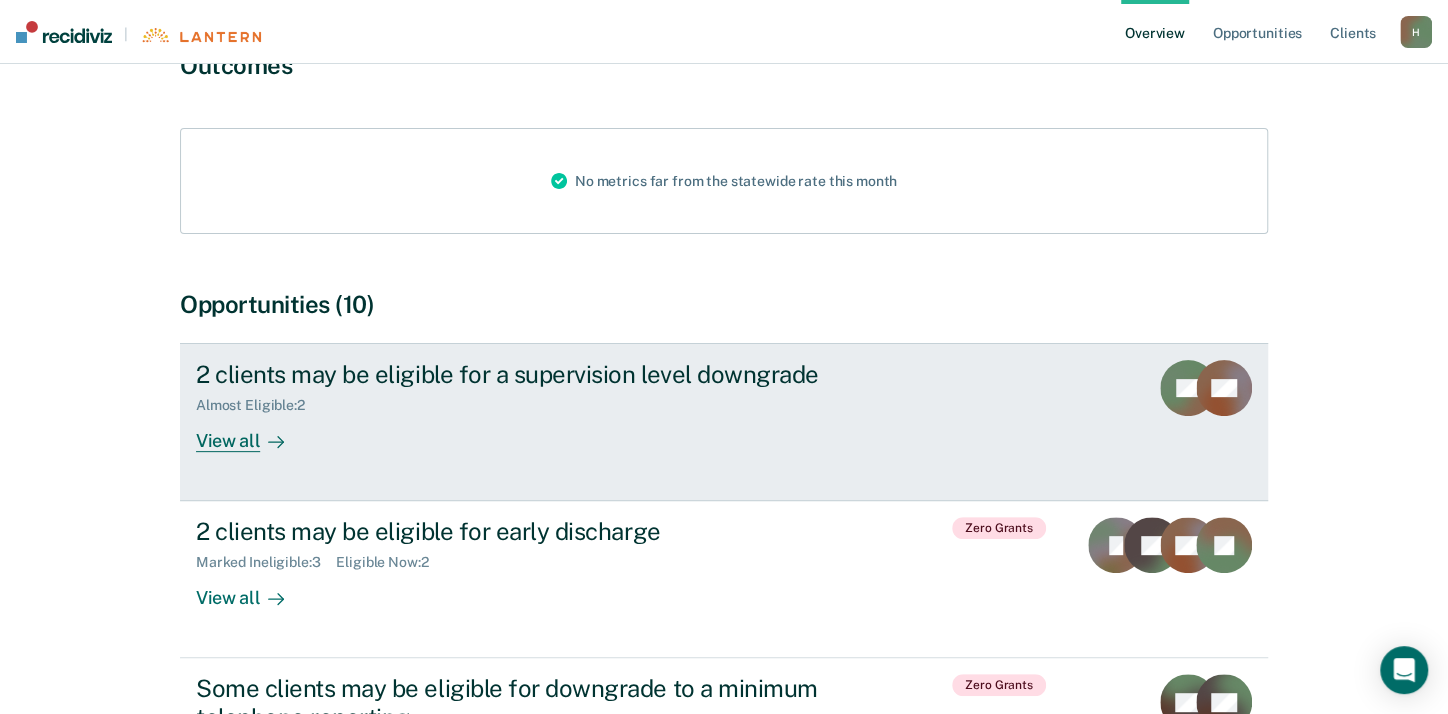 click on "View all" at bounding box center (252, 433) 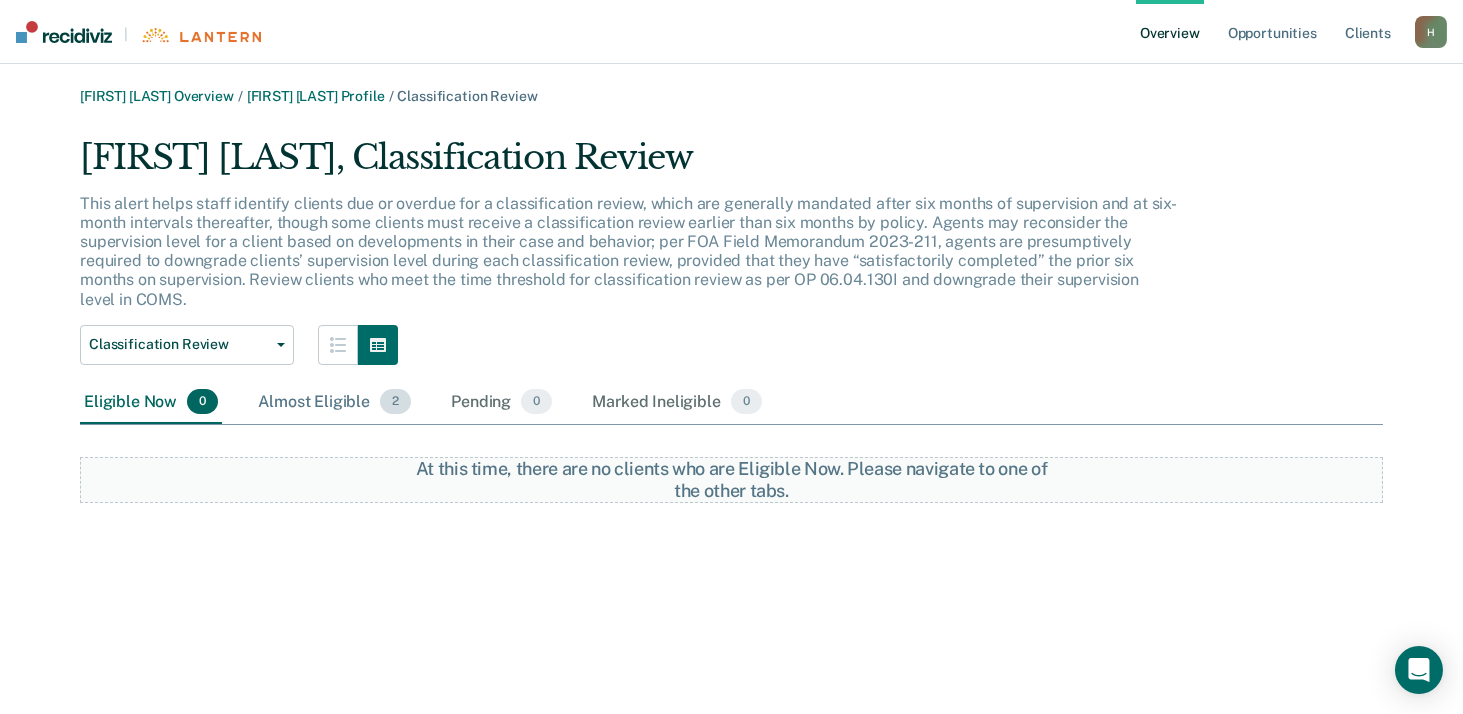 click on "Almost Eligible 2" at bounding box center [334, 403] 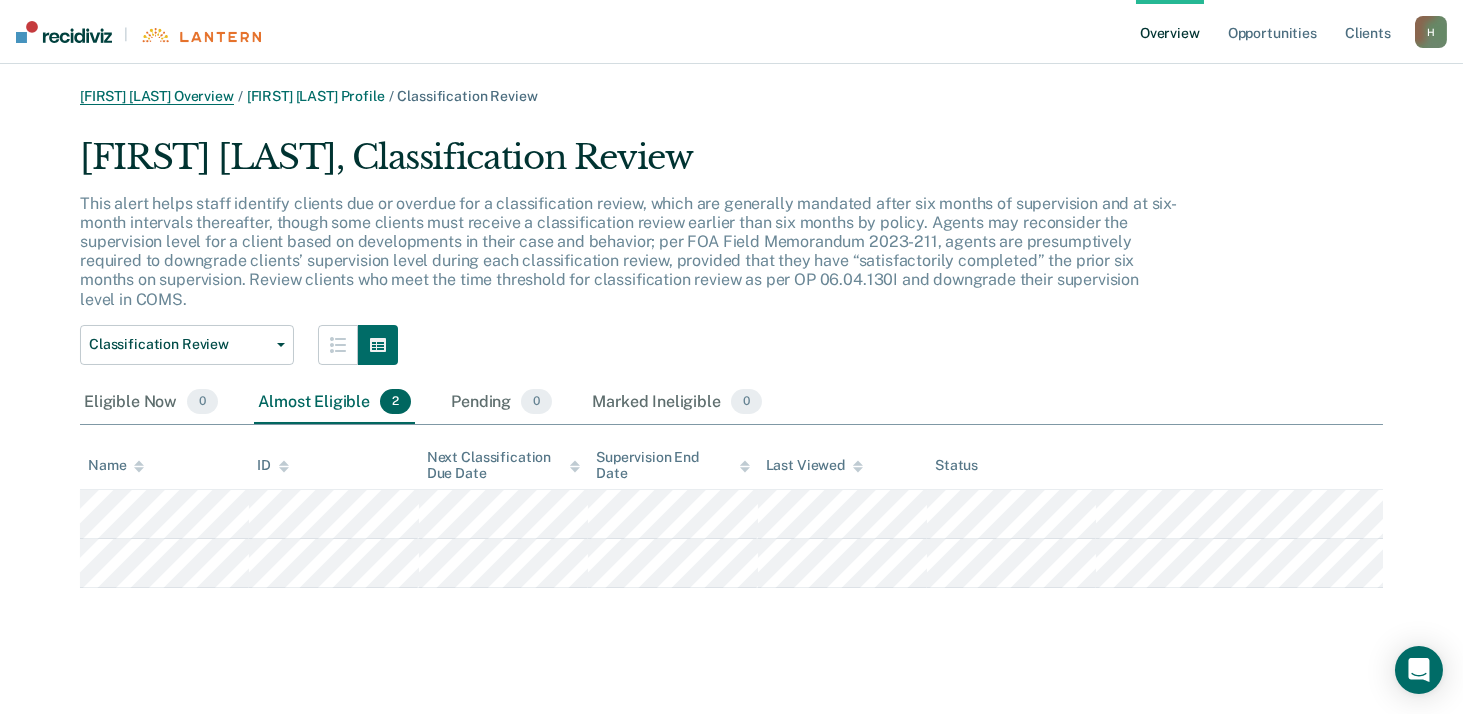 click on "[FIRST] [LAST] Overview" at bounding box center (157, 96) 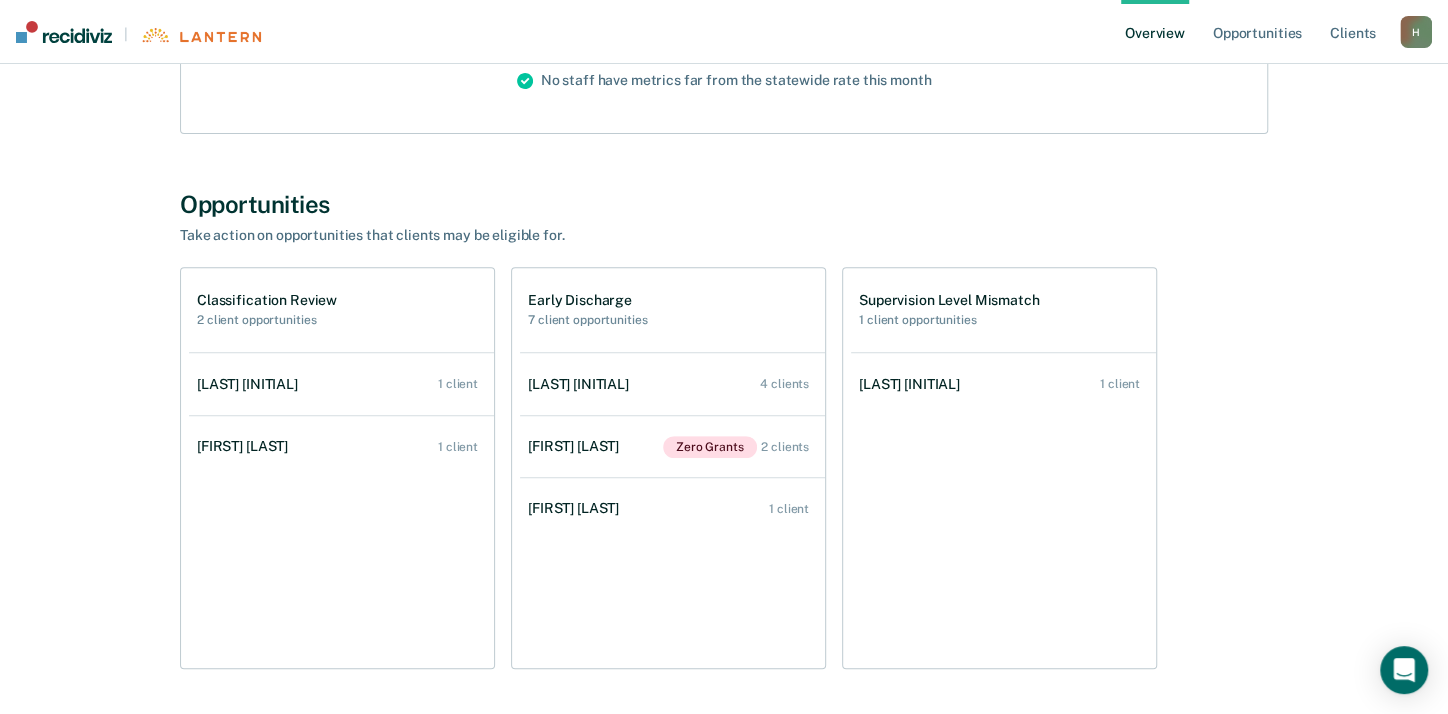 scroll, scrollTop: 0, scrollLeft: 0, axis: both 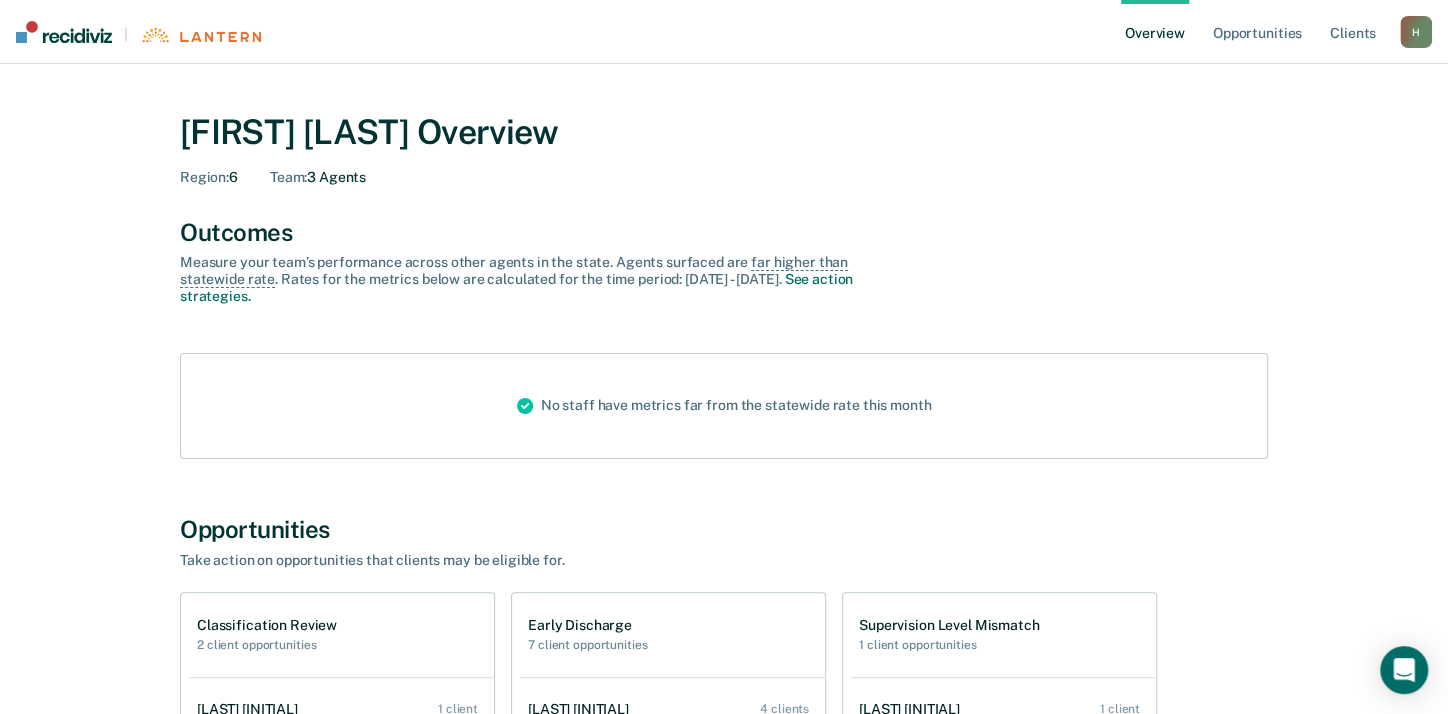 click on "H" at bounding box center (1416, 32) 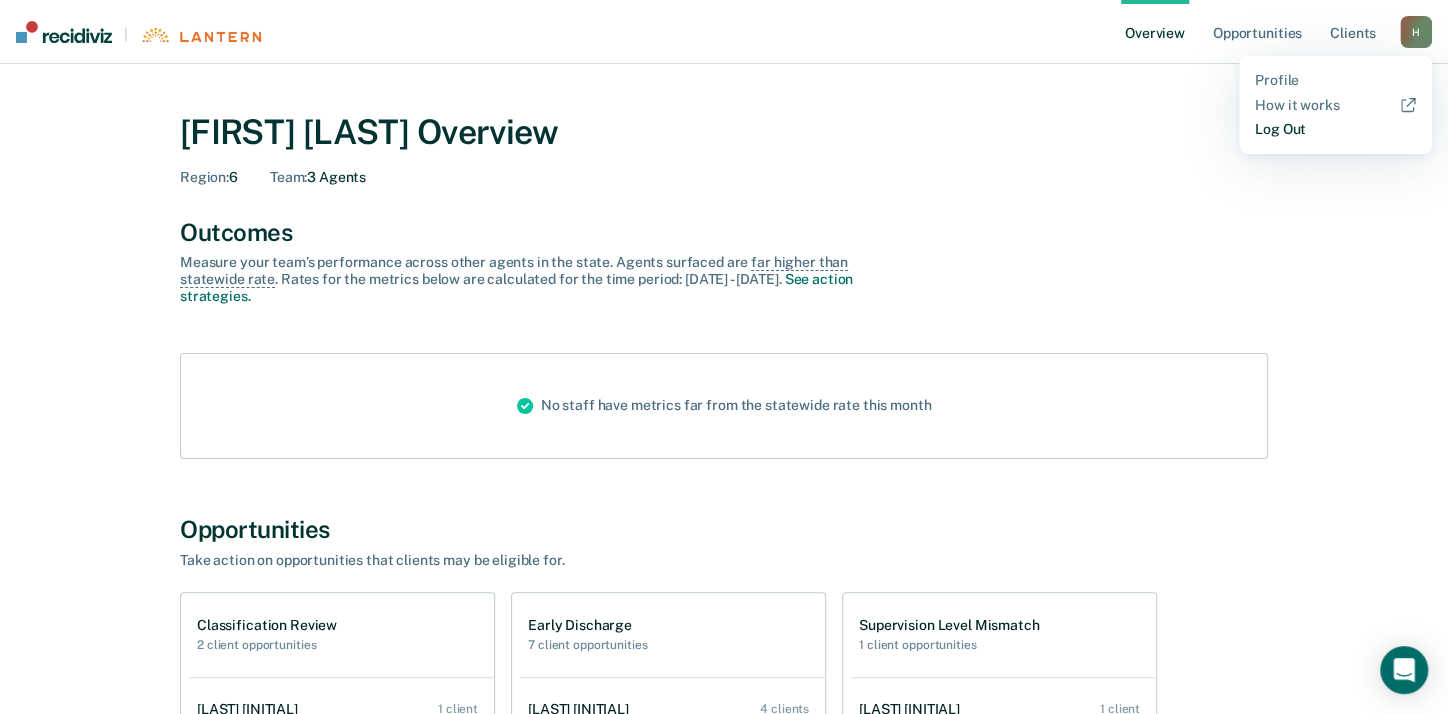 click on "Log Out" at bounding box center (1335, 129) 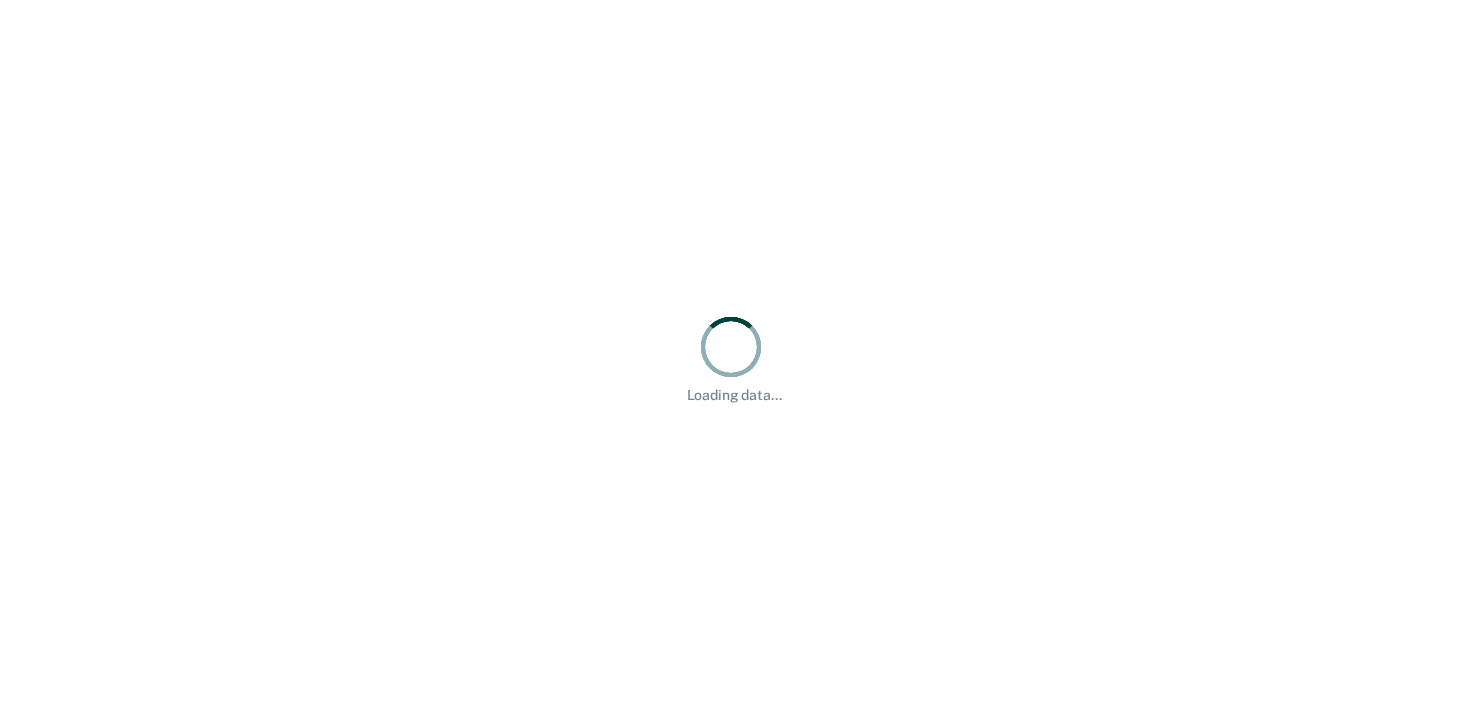 scroll, scrollTop: 0, scrollLeft: 0, axis: both 